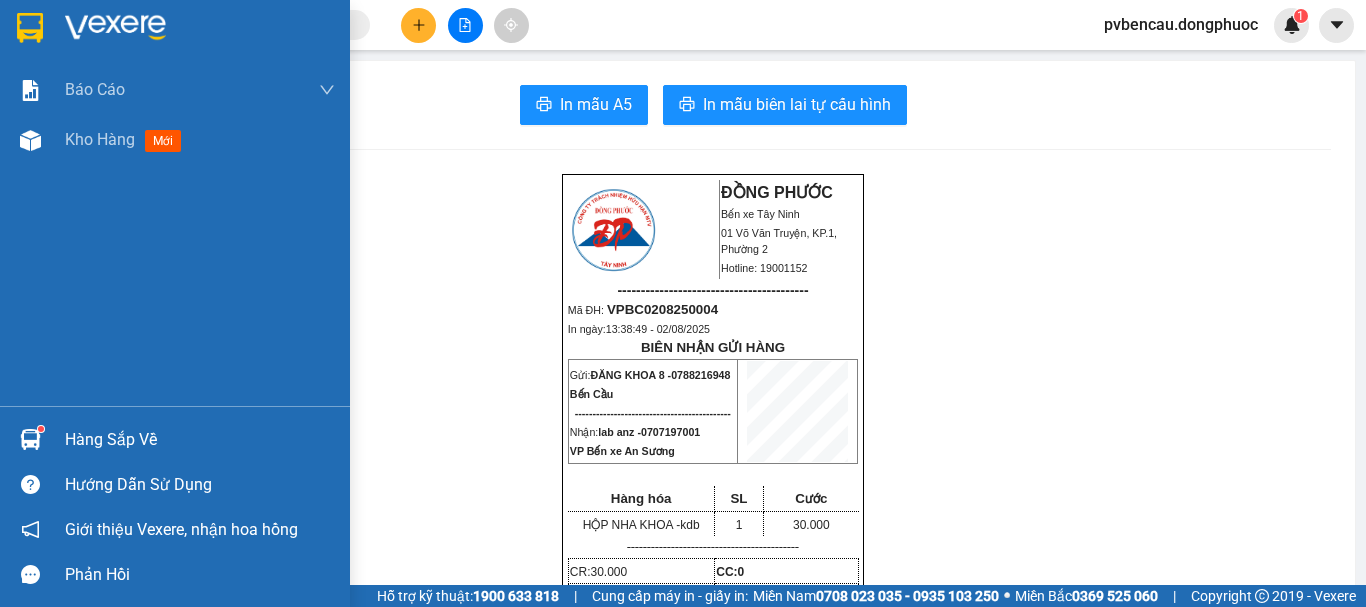 click at bounding box center (30, 439) 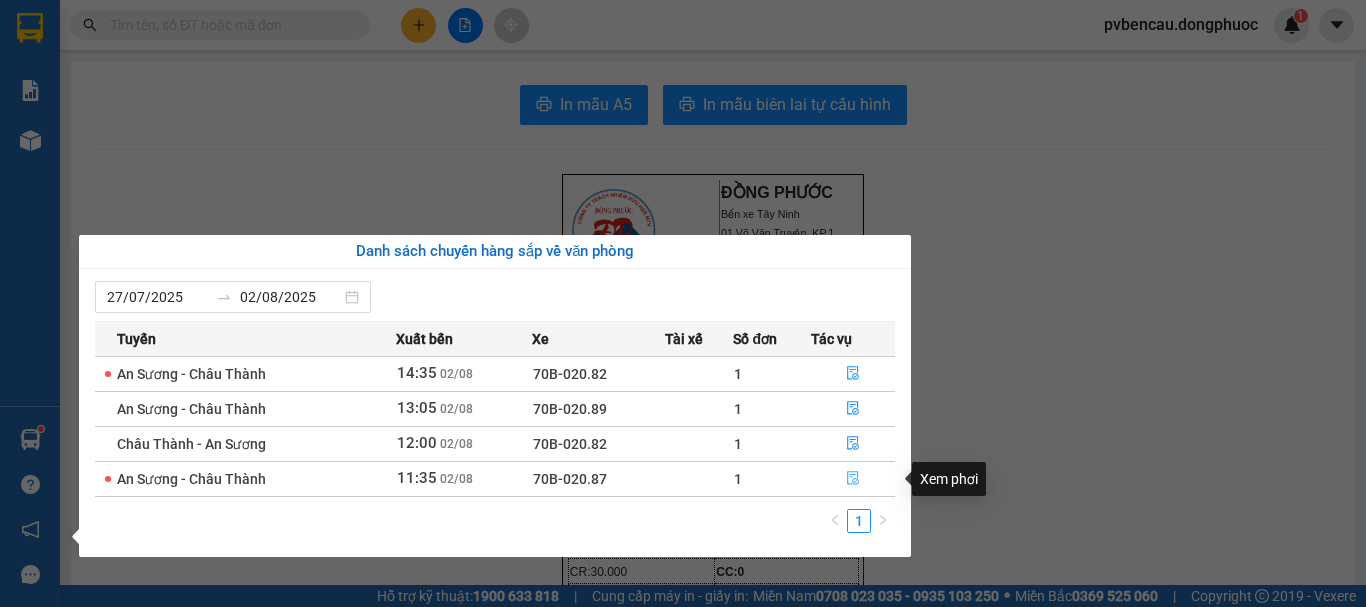 click 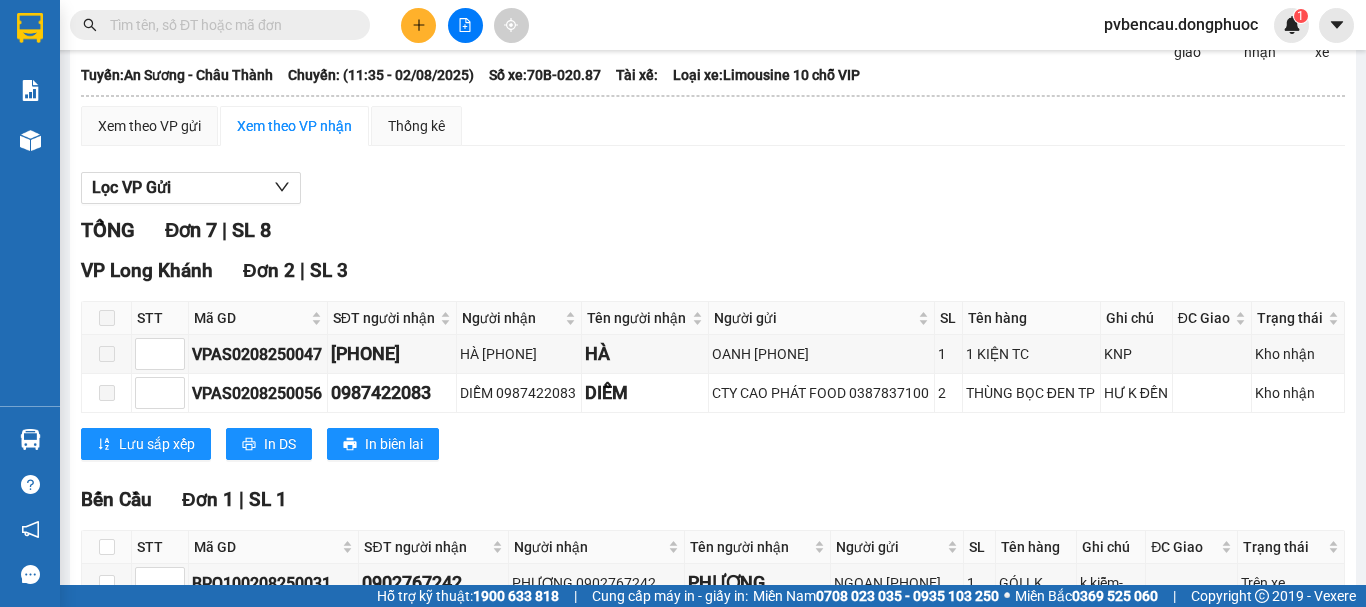 scroll, scrollTop: 200, scrollLeft: 0, axis: vertical 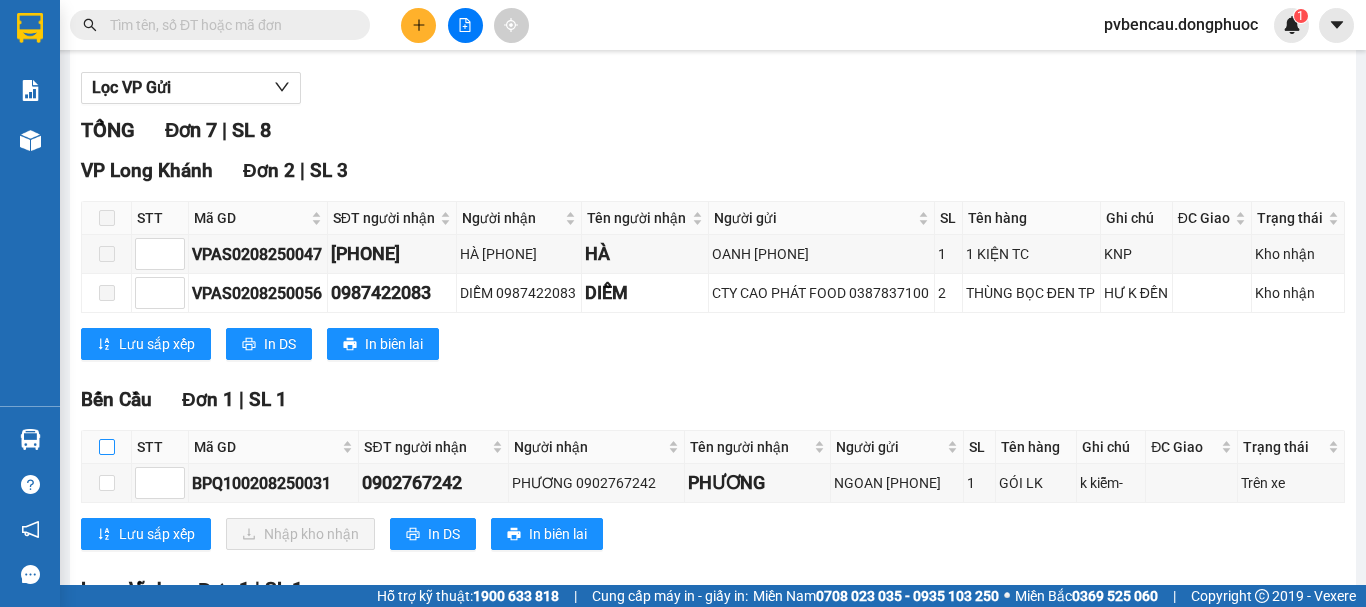 click at bounding box center (107, 447) 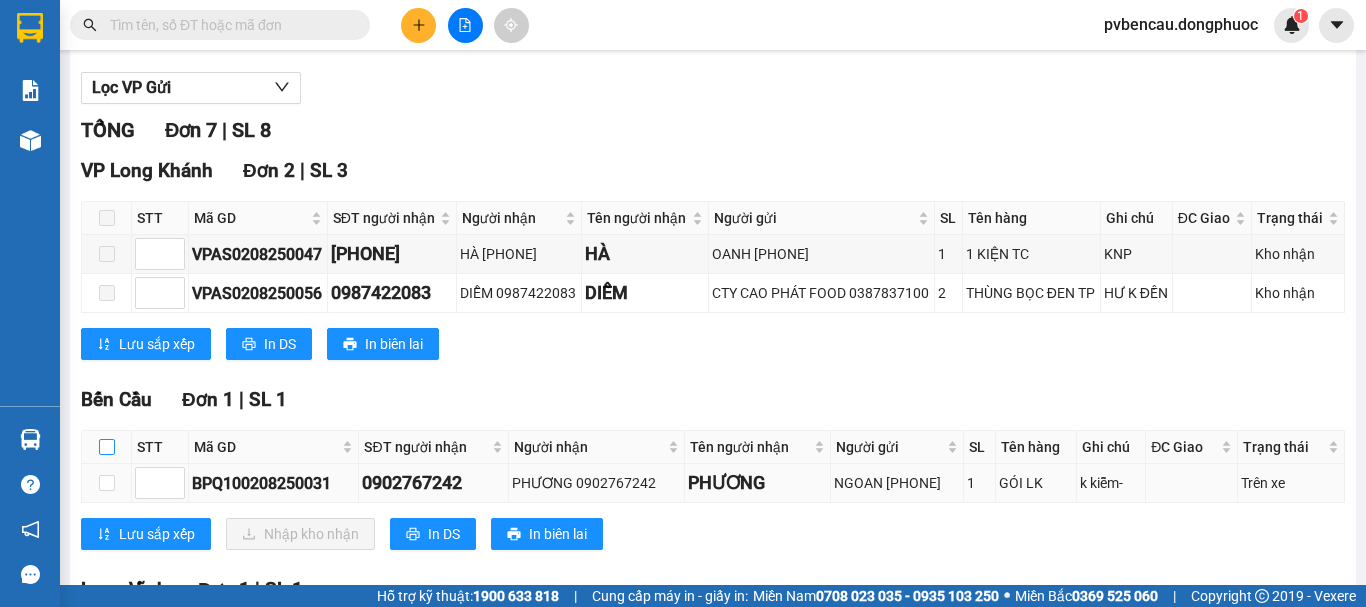 checkbox on "true" 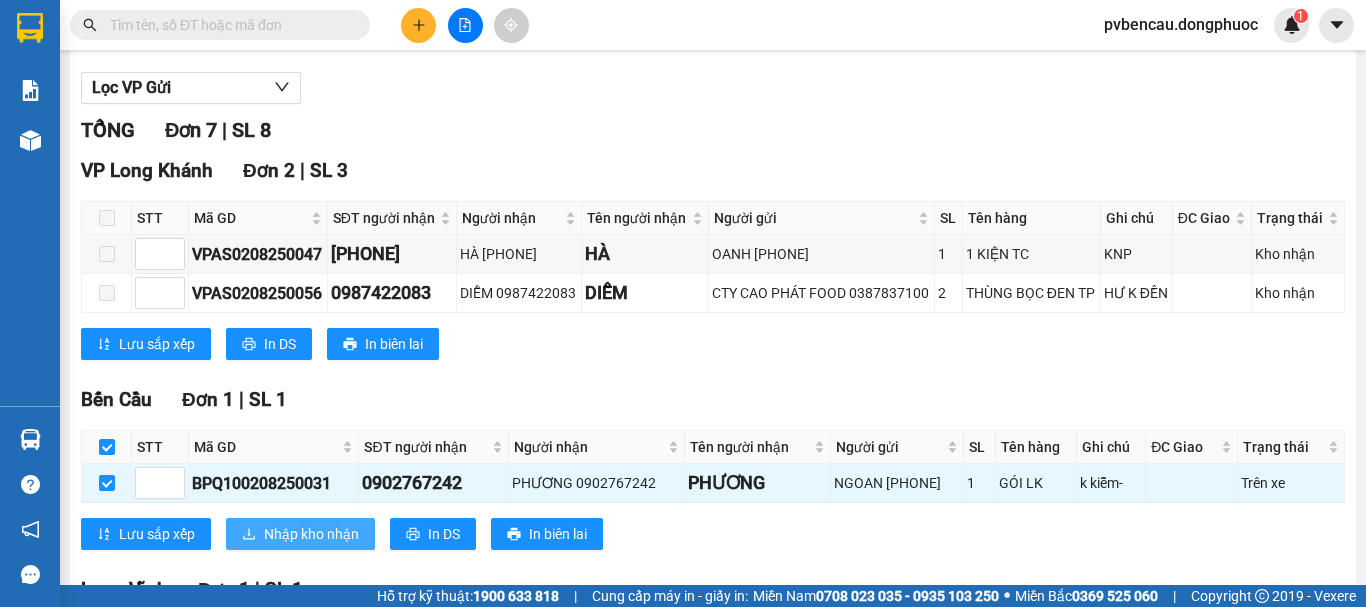click on "Nhập kho nhận" at bounding box center [311, 534] 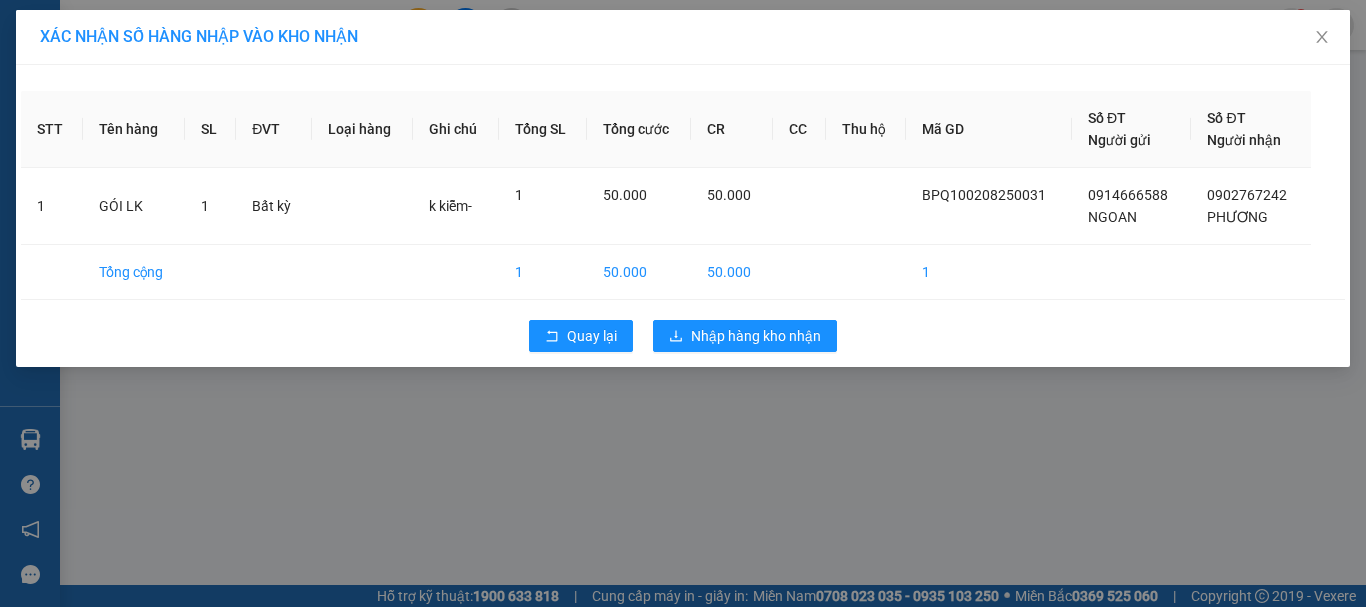 click on "Quay lại Nhập hàng kho nhận" at bounding box center (683, 336) 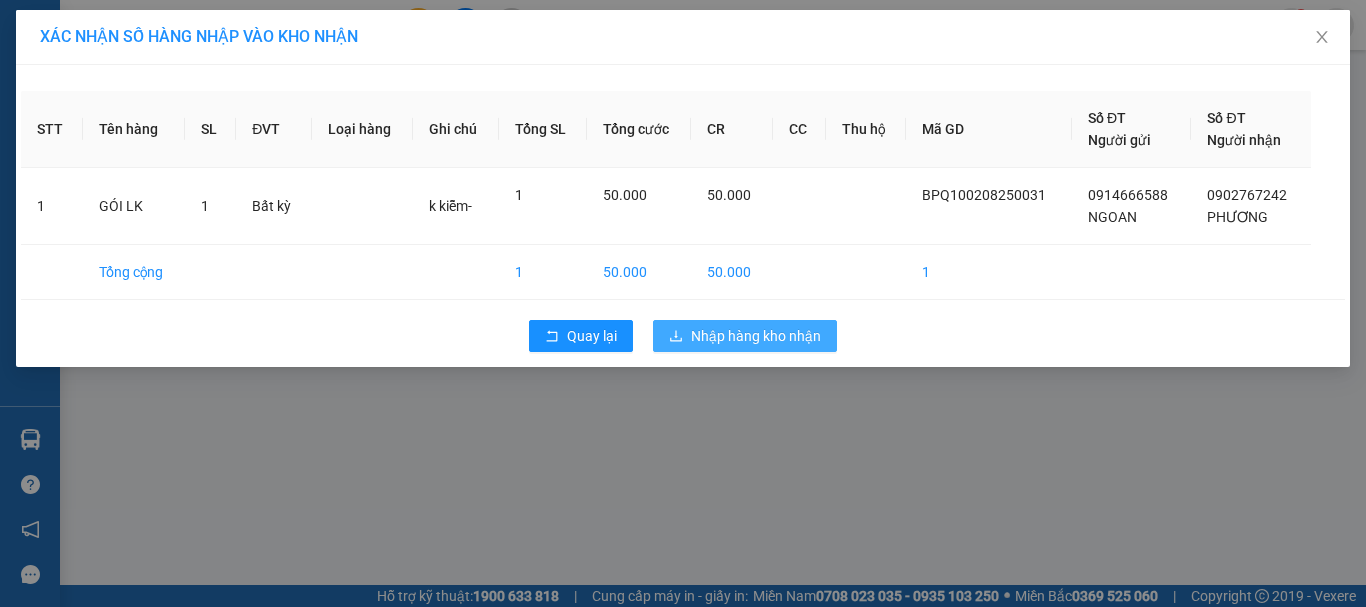 click on "Nhập hàng kho nhận" at bounding box center [756, 336] 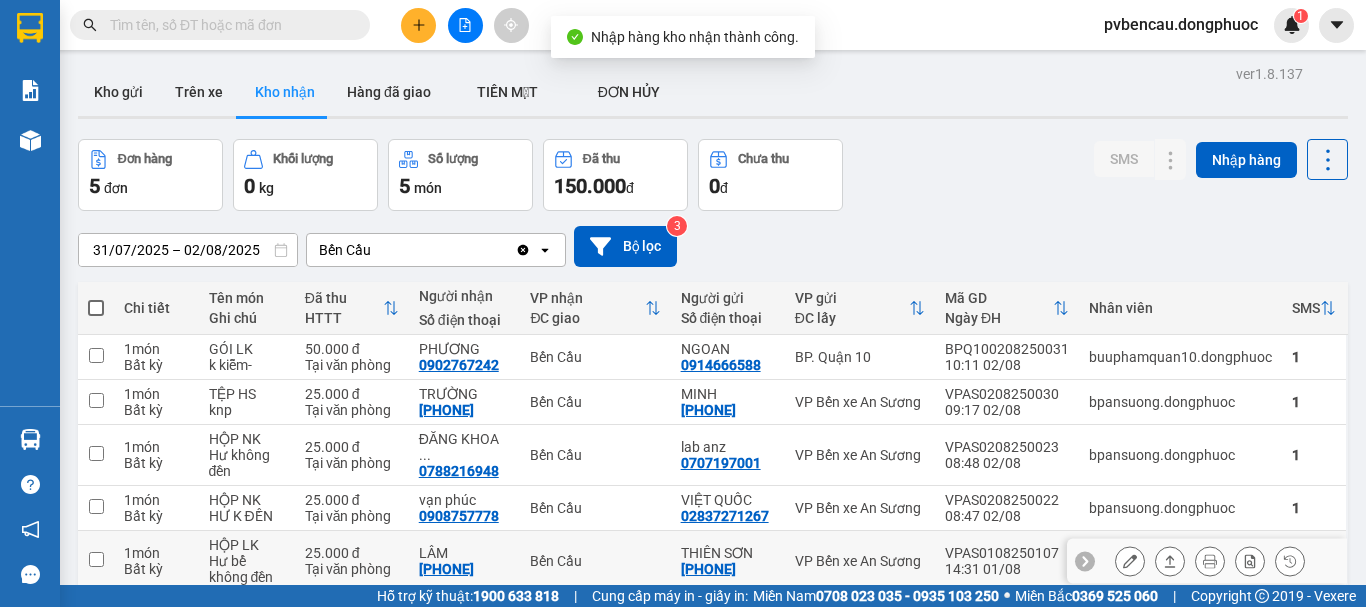 scroll, scrollTop: 92, scrollLeft: 0, axis: vertical 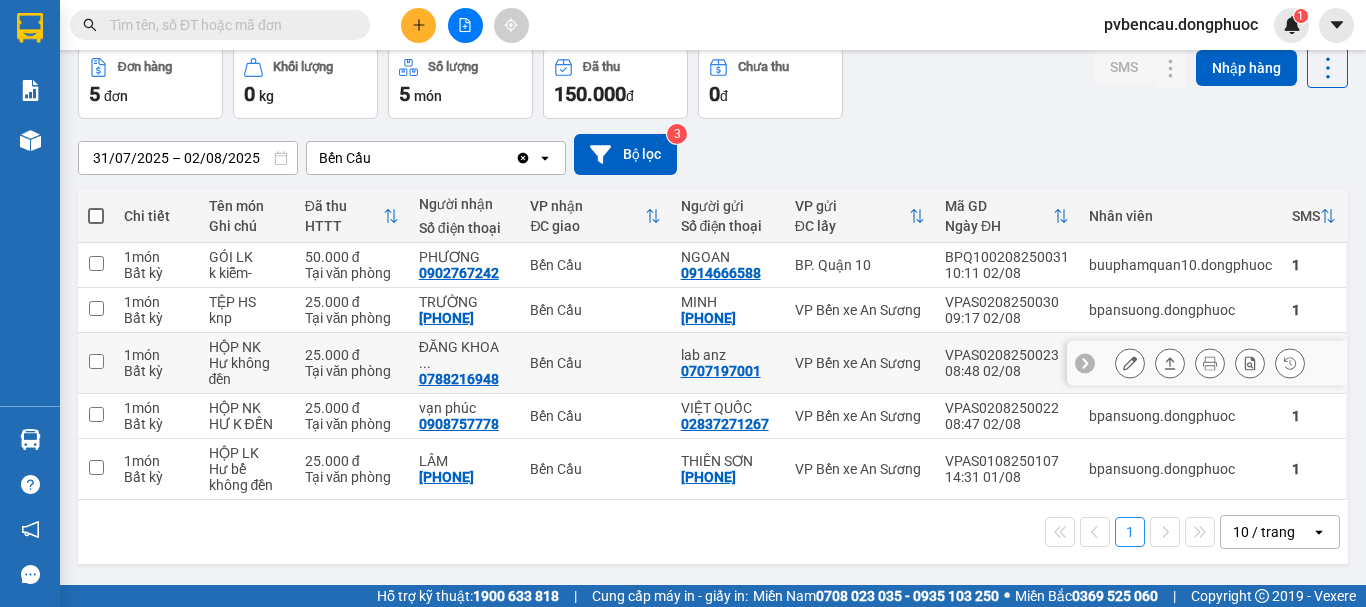 click on "Hư không đền" at bounding box center [247, 371] 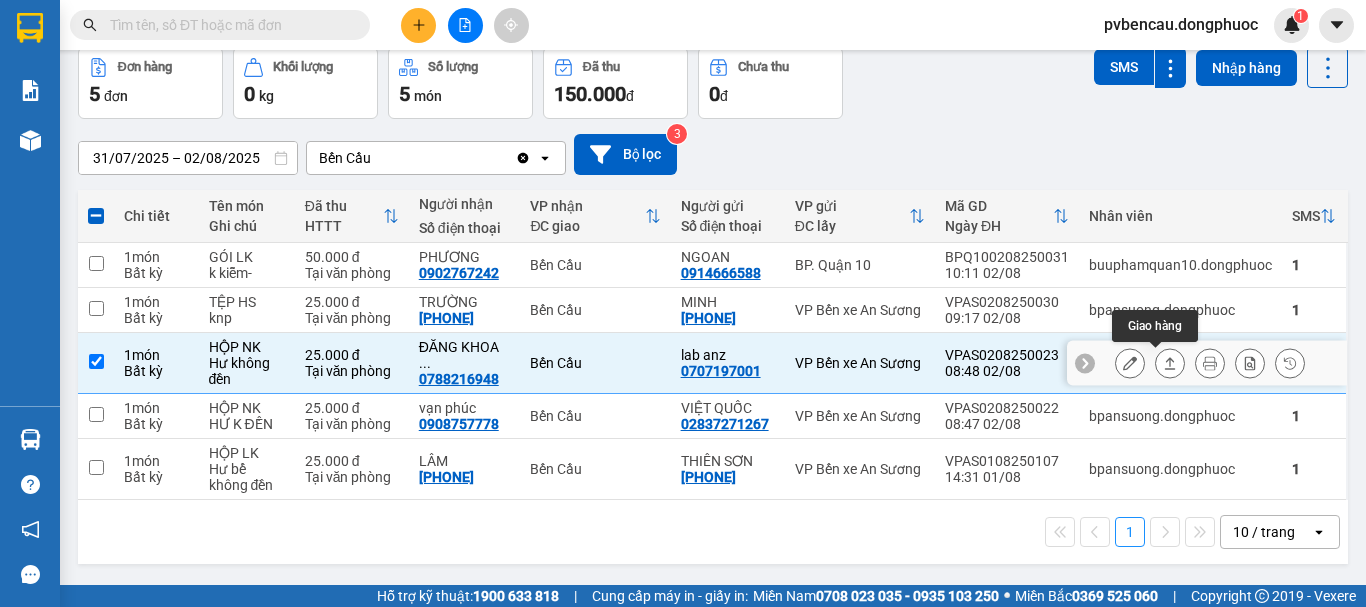 click at bounding box center (1170, 363) 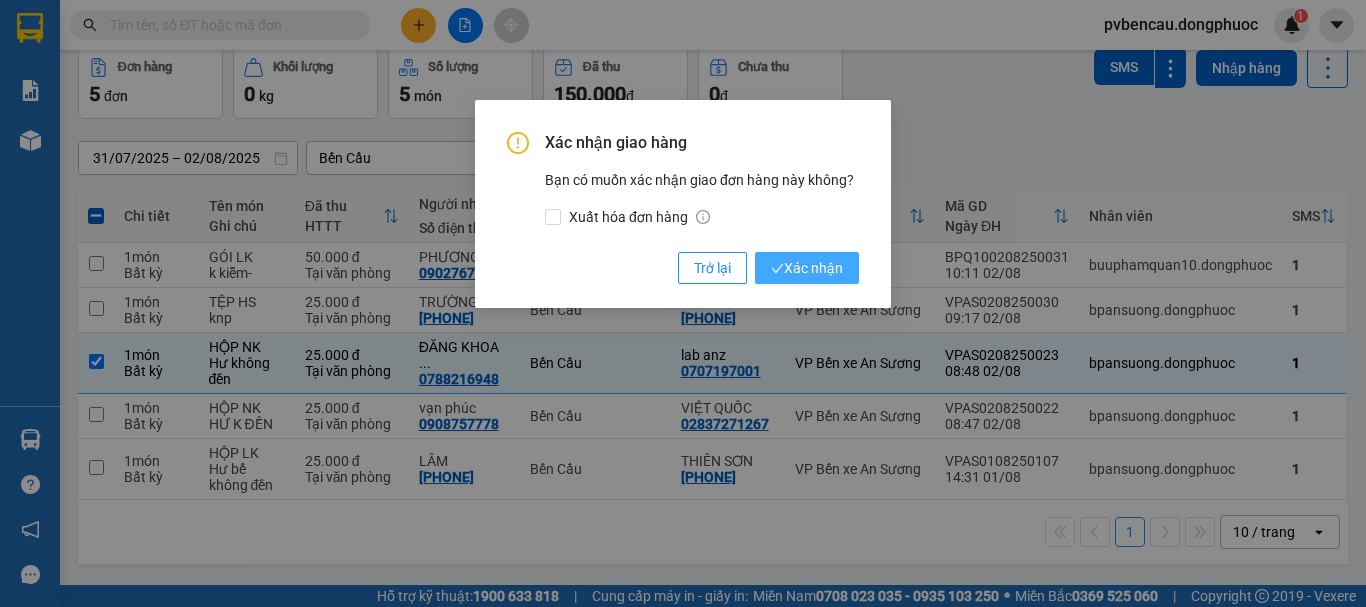 click on "Xác nhận" at bounding box center [807, 268] 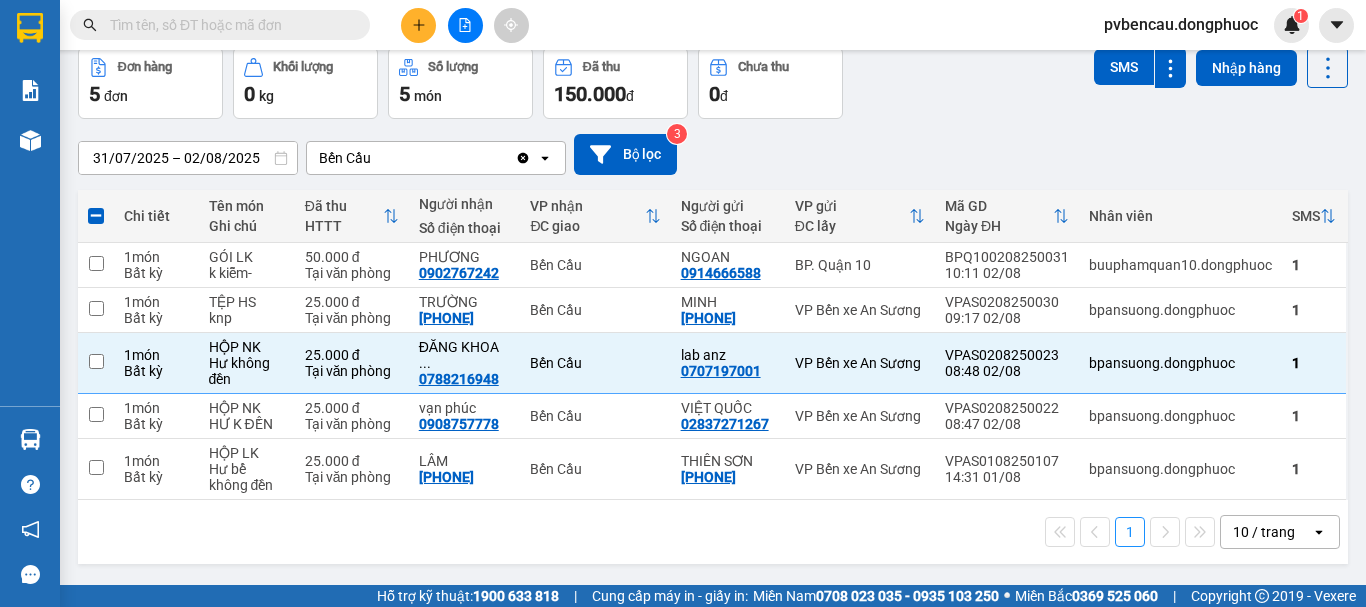 checkbox on "false" 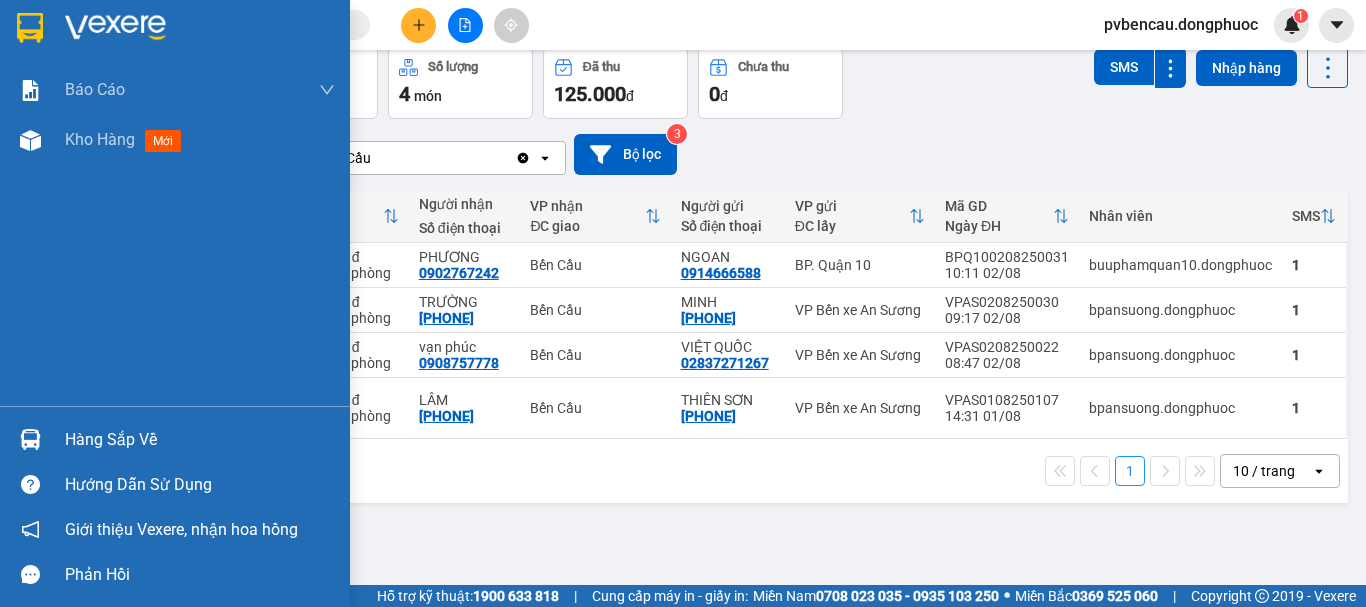 click on "Hàng sắp về" at bounding box center [200, 440] 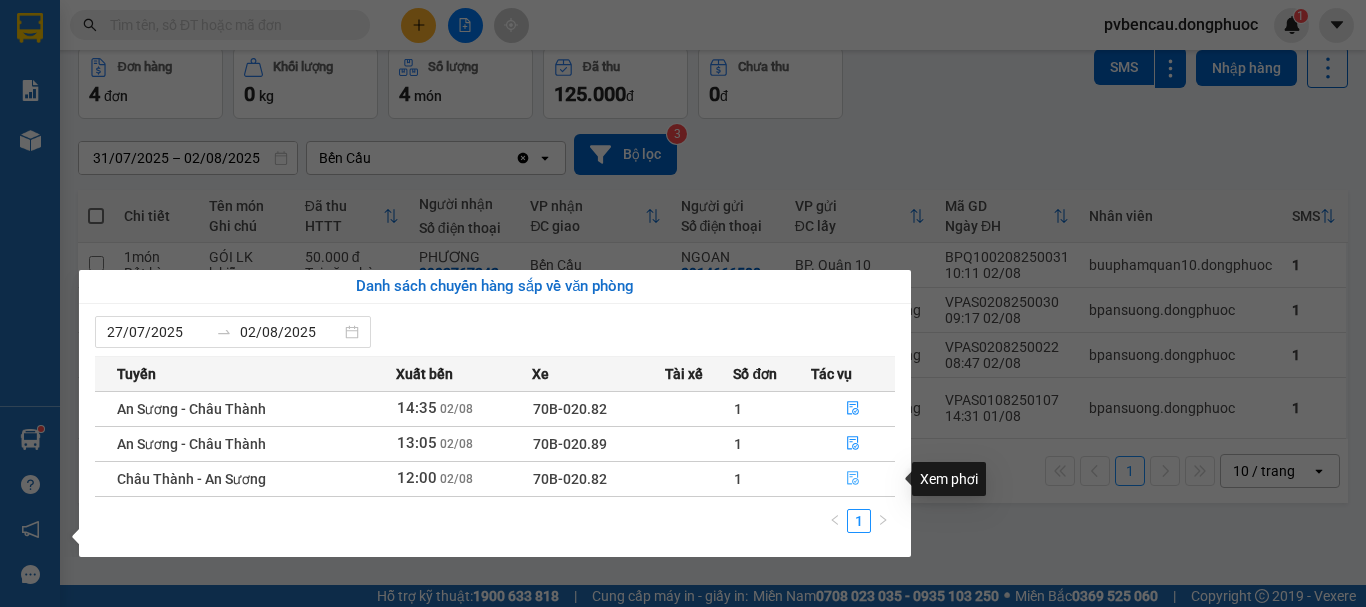 click at bounding box center [853, 479] 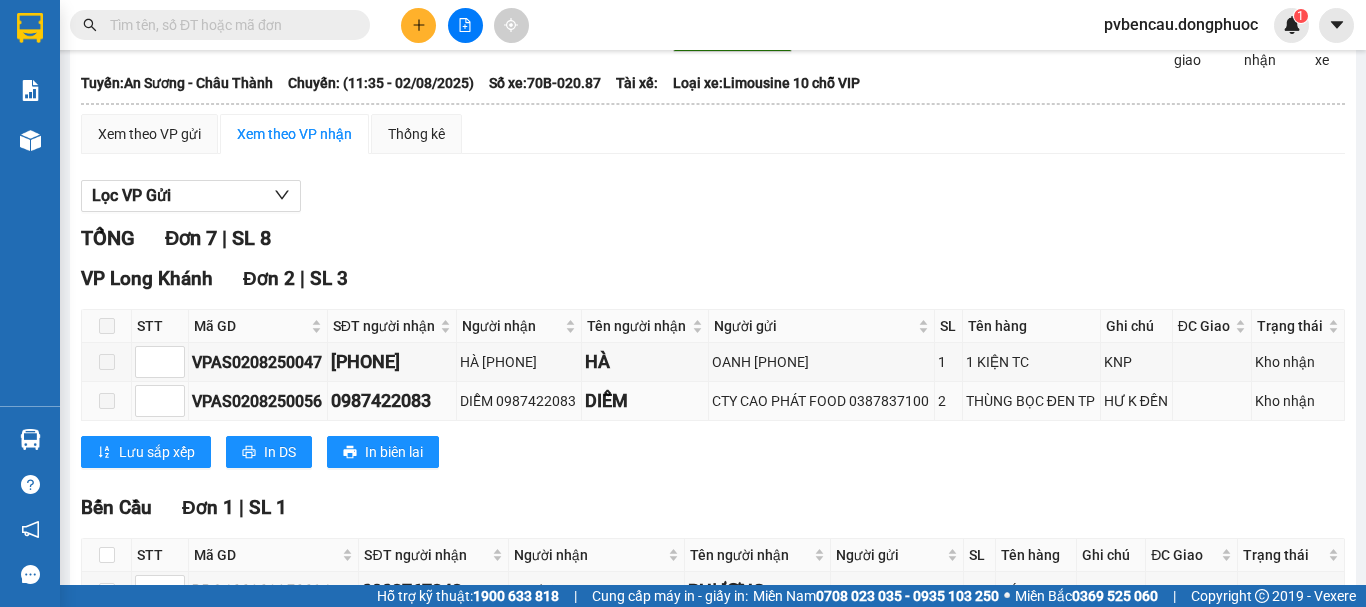 scroll, scrollTop: 0, scrollLeft: 0, axis: both 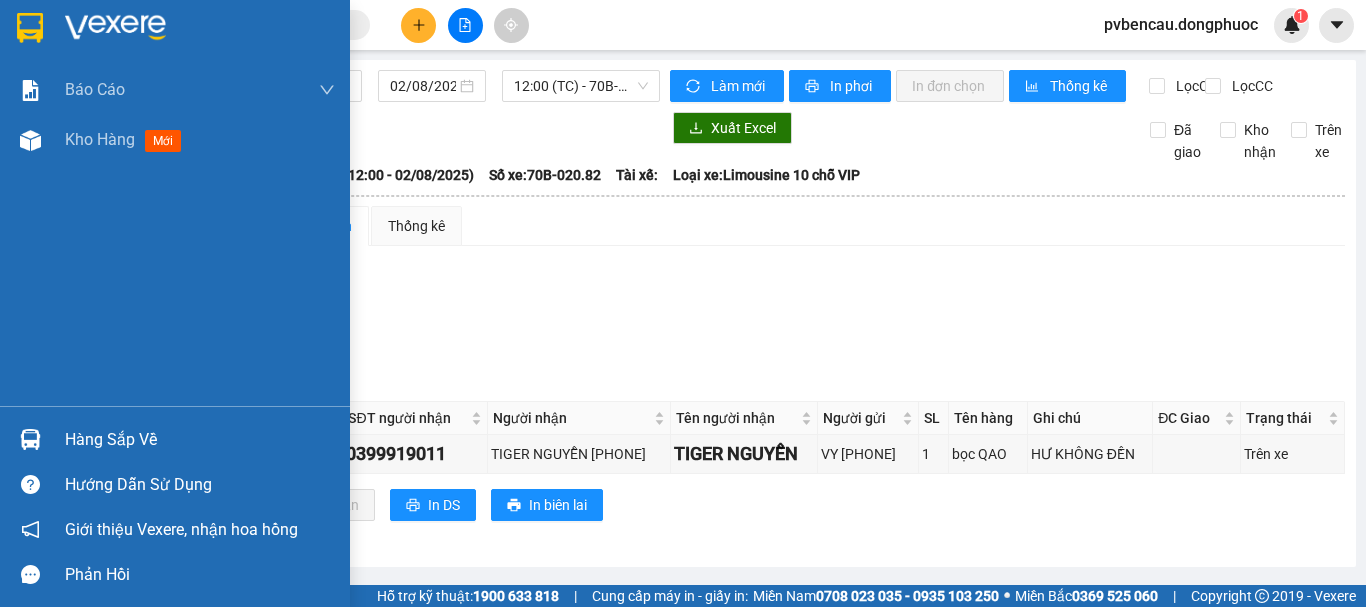 drag, startPoint x: 81, startPoint y: 434, endPoint x: 99, endPoint y: 445, distance: 21.095022 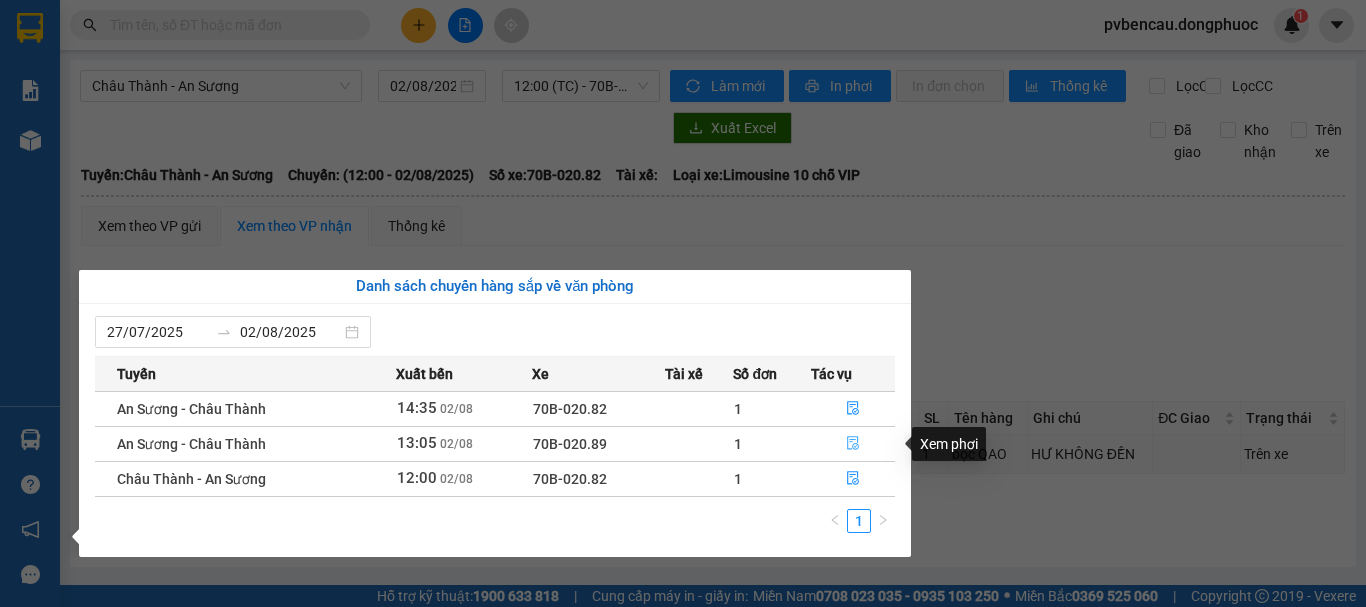 click 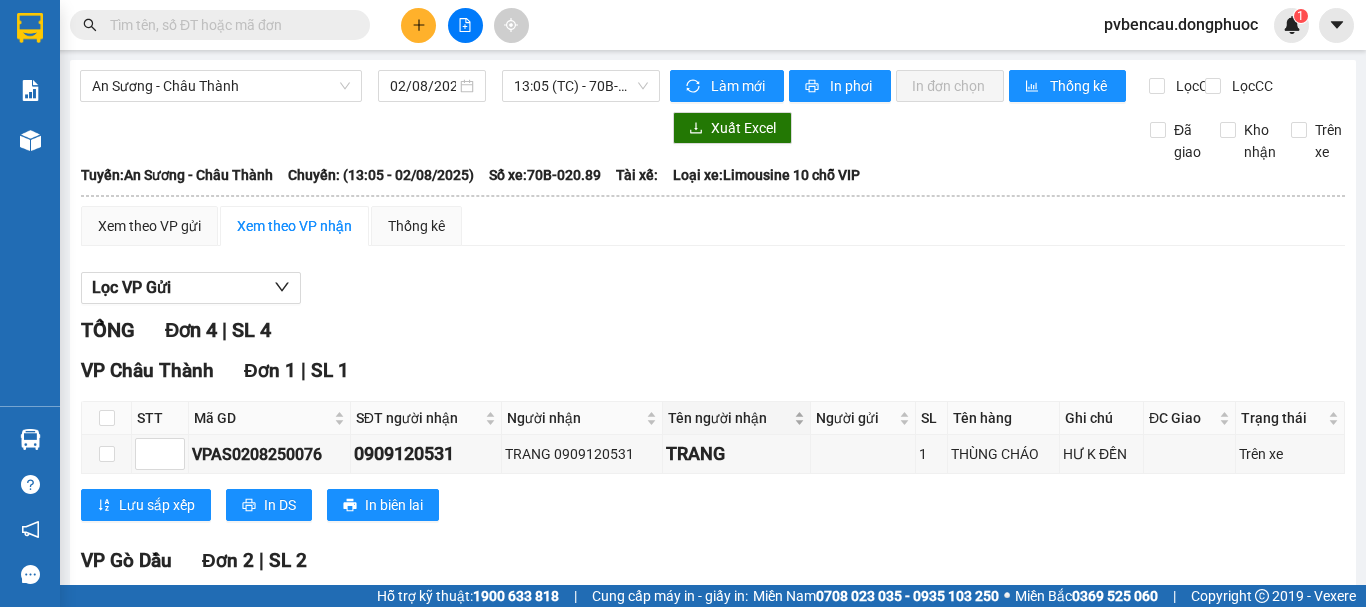 scroll, scrollTop: 100, scrollLeft: 0, axis: vertical 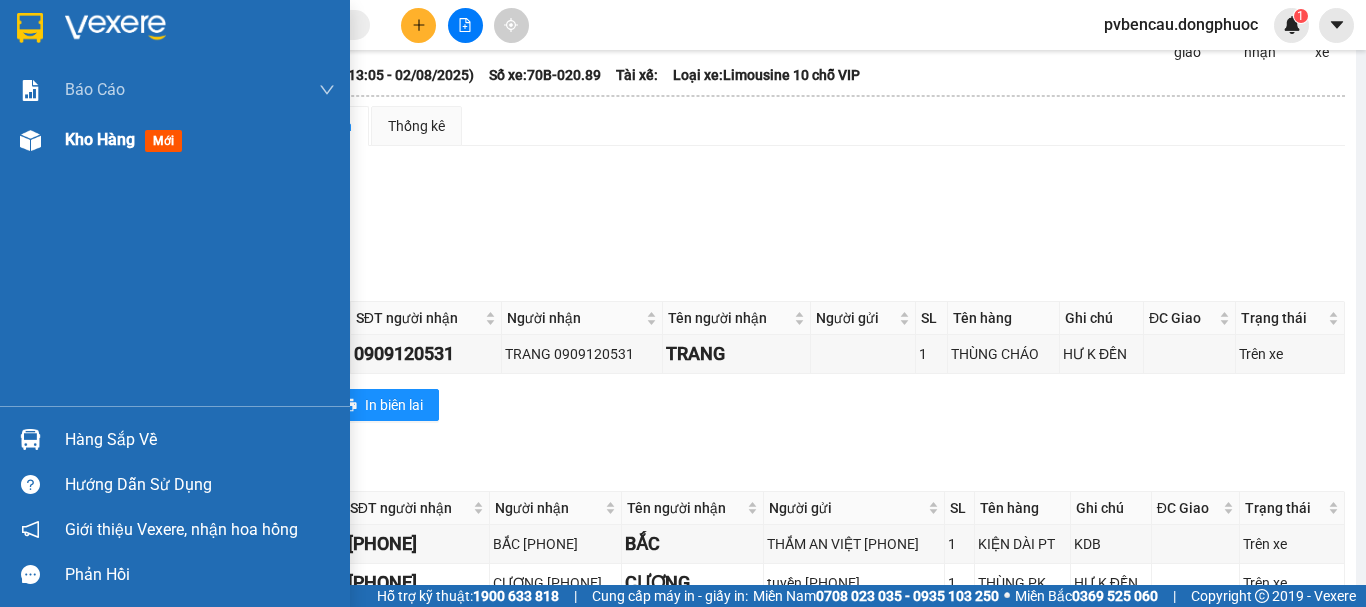 click at bounding box center (30, 140) 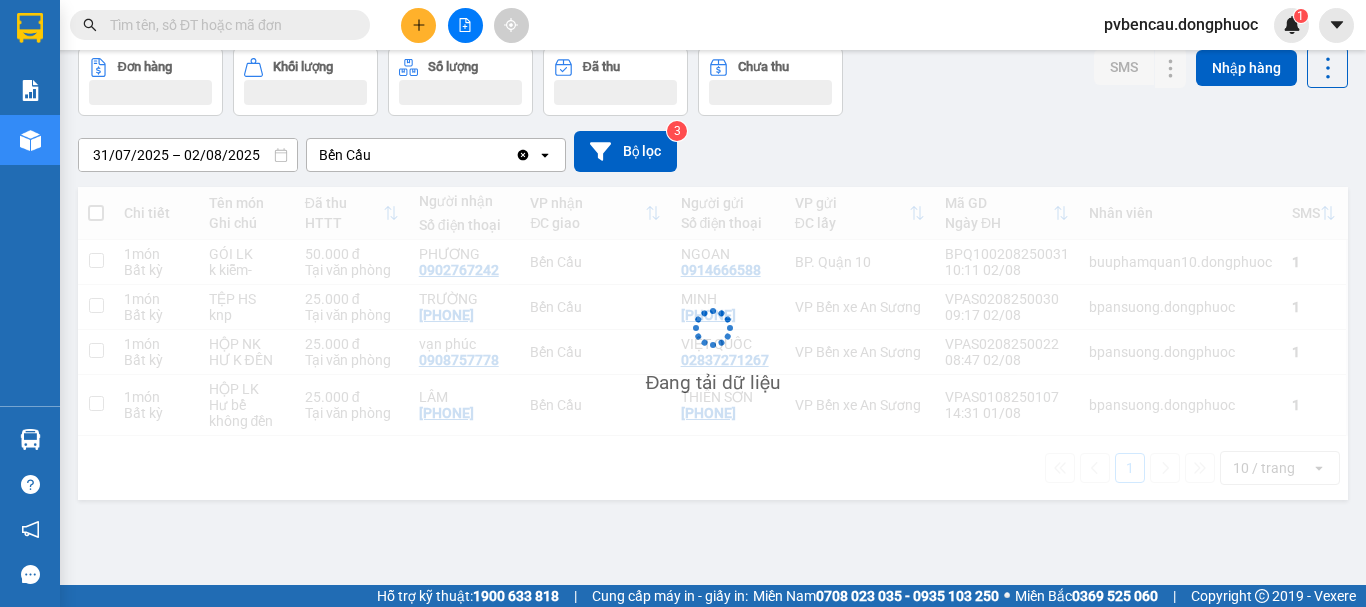 scroll, scrollTop: 92, scrollLeft: 0, axis: vertical 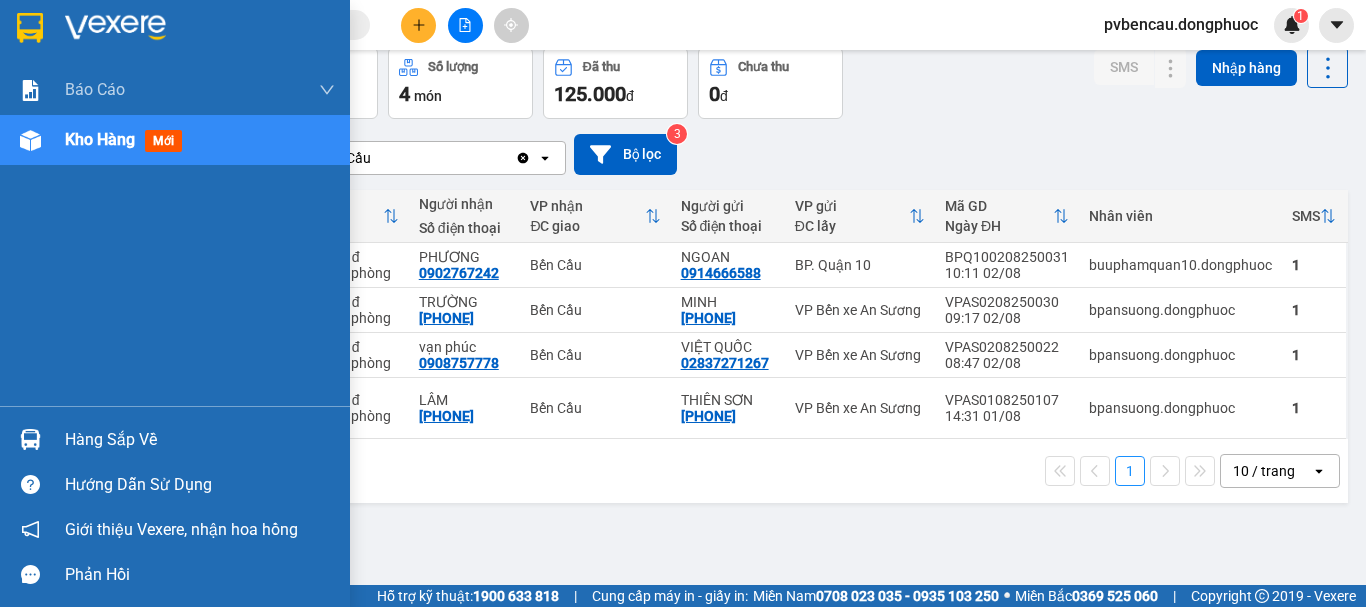 click on "Hàng sắp về" at bounding box center [200, 440] 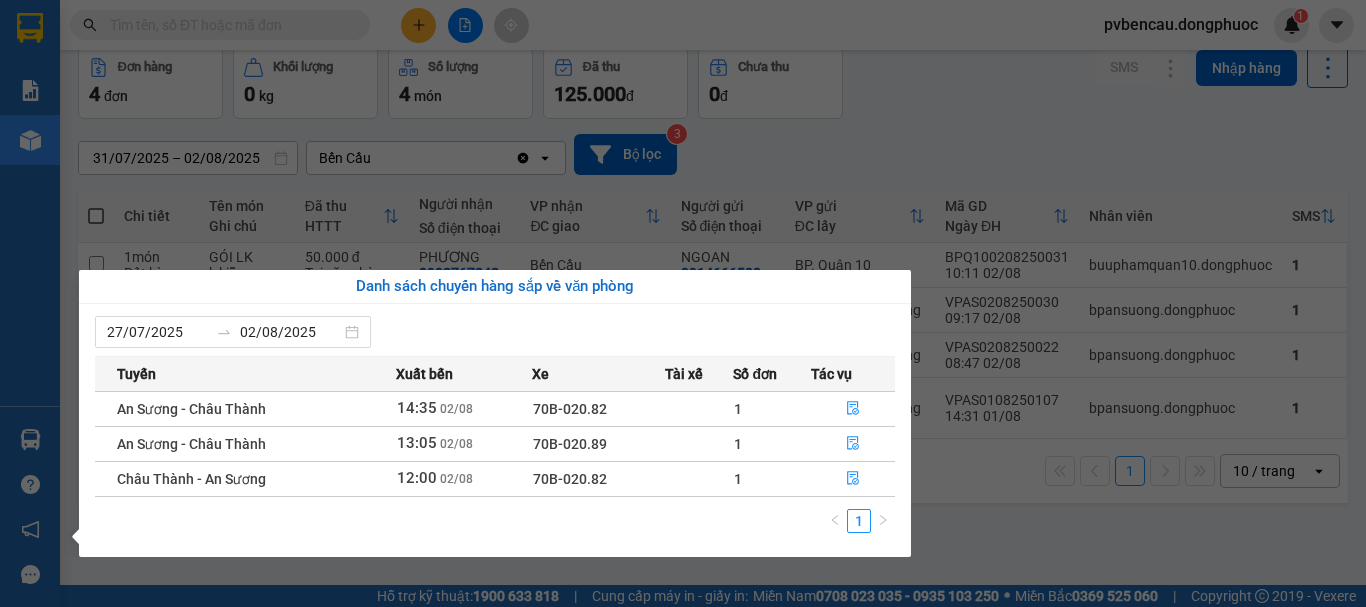 click on "Kết quả tìm kiếm ( 0 )  Bộ lọc  No Data pvbencau.dongphuoc 1     Báo cáo Mẫu 1: Báo cáo dòng tiền  Mẫu 1: Báo cáo dòng tiền theo nhân viên Mẫu 1: Báo cáo dòng tiền theo nhân viên (VP) Mẫu 2: Doanh số tạo đơn theo Văn phòng, nhân viên - Trạm     Kho hàng mới Hàng sắp về Hướng dẫn sử dụng Giới thiệu Vexere, nhận hoa hồng Phản hồi Phần mềm hỗ trợ bạn tốt chứ? ver  1.8.137 Kho gửi Trên xe Kho nhận Hàng đã giao TIỀN MẶT  ĐƠN HỦY Đơn hàng 4 đơn Khối lượng 0 kg Số lượng 4 món Đã thu 125.000  đ Chưa thu 0  đ SMS Nhập hàng 31/07/2025 – 02/08/2025 Press the down arrow key to interact with the calendar and select a date. Press the escape button to close the calendar. Selected date range is from 31/07/2025 to 02/08/2025. Bến Cầu Clear value open Bộ lọc 3 Chi tiết Tên món Ghi chú Đã thu HTTT Người nhận Số điện thoại VP nhận ĐC giao Người gửi VP gửi" at bounding box center [683, 303] 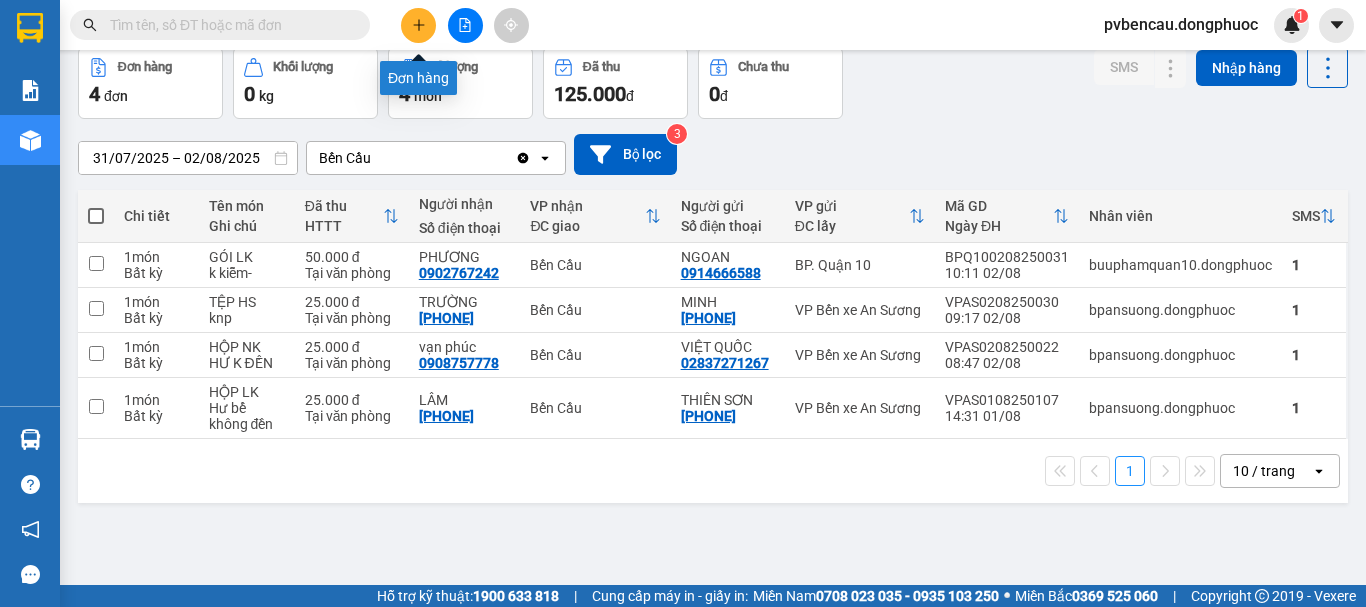 click at bounding box center (418, 25) 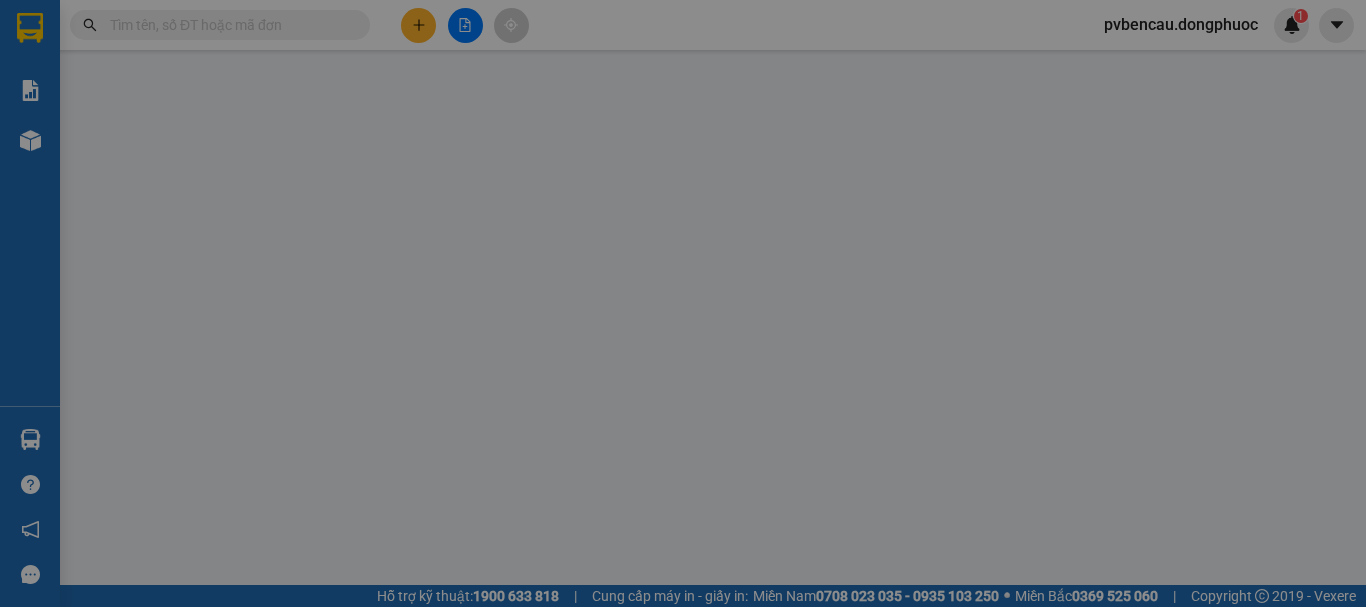 scroll, scrollTop: 0, scrollLeft: 0, axis: both 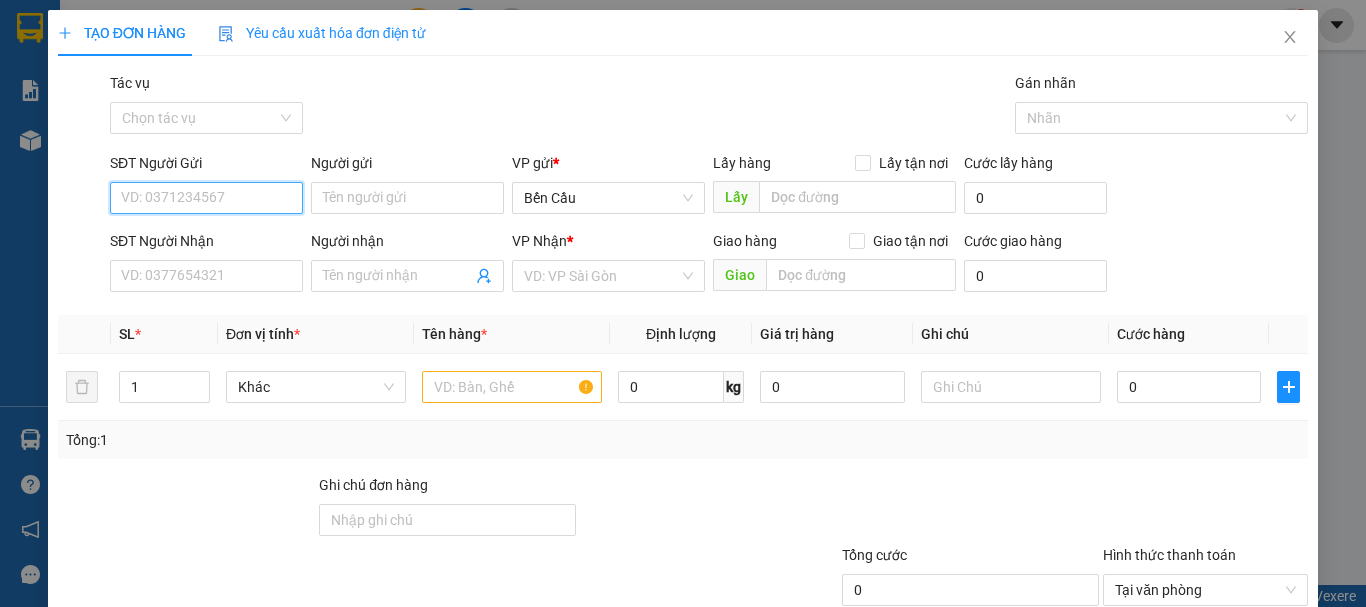 click on "SĐT Người Gửi" at bounding box center (206, 198) 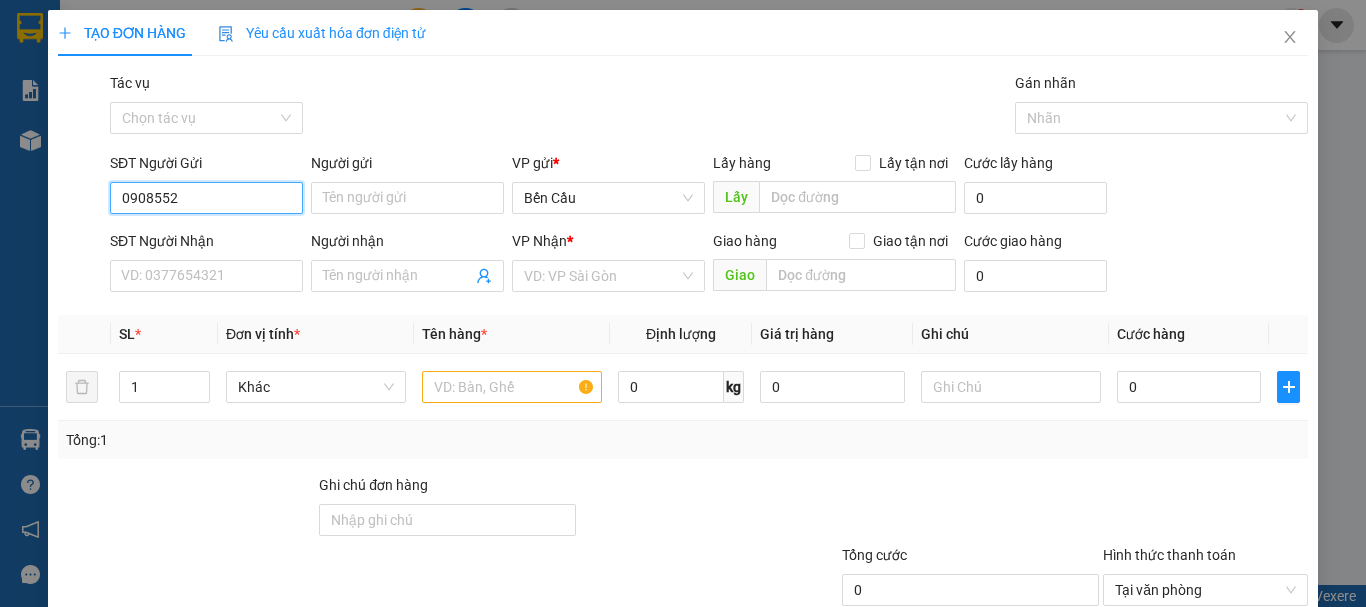 click on "0908552" at bounding box center (206, 198) 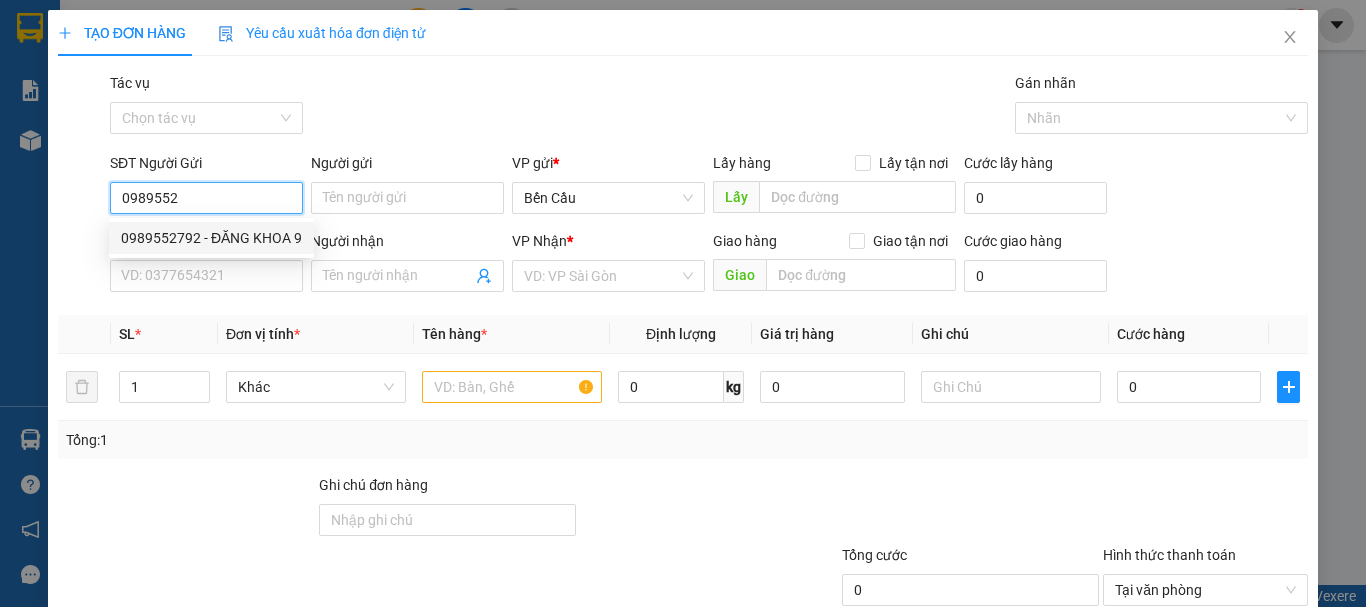 click on "0989552792 - ĐĂNG KHOA 9" at bounding box center [211, 238] 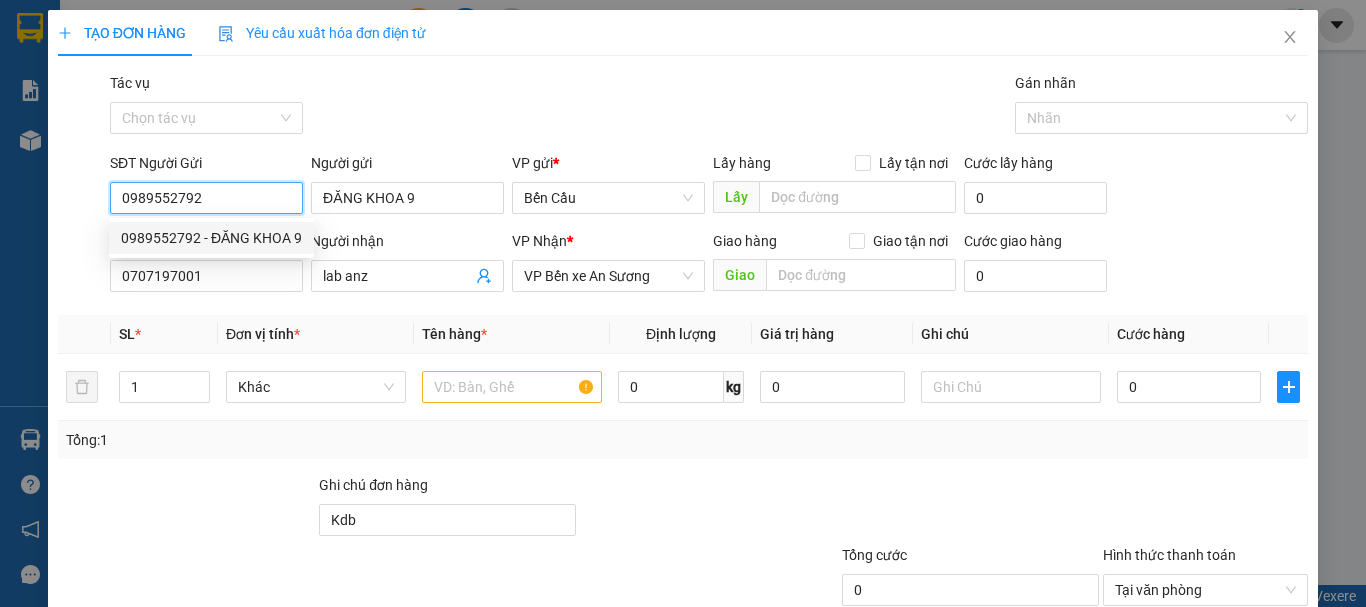 type on "30.000" 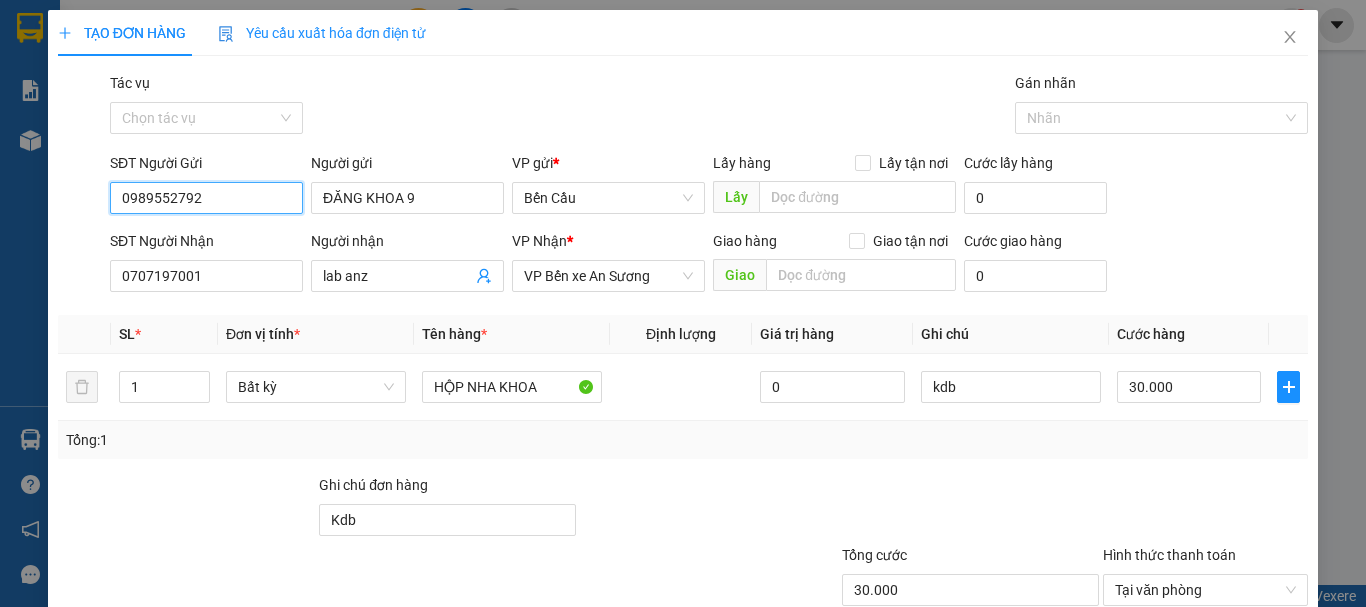 scroll, scrollTop: 133, scrollLeft: 0, axis: vertical 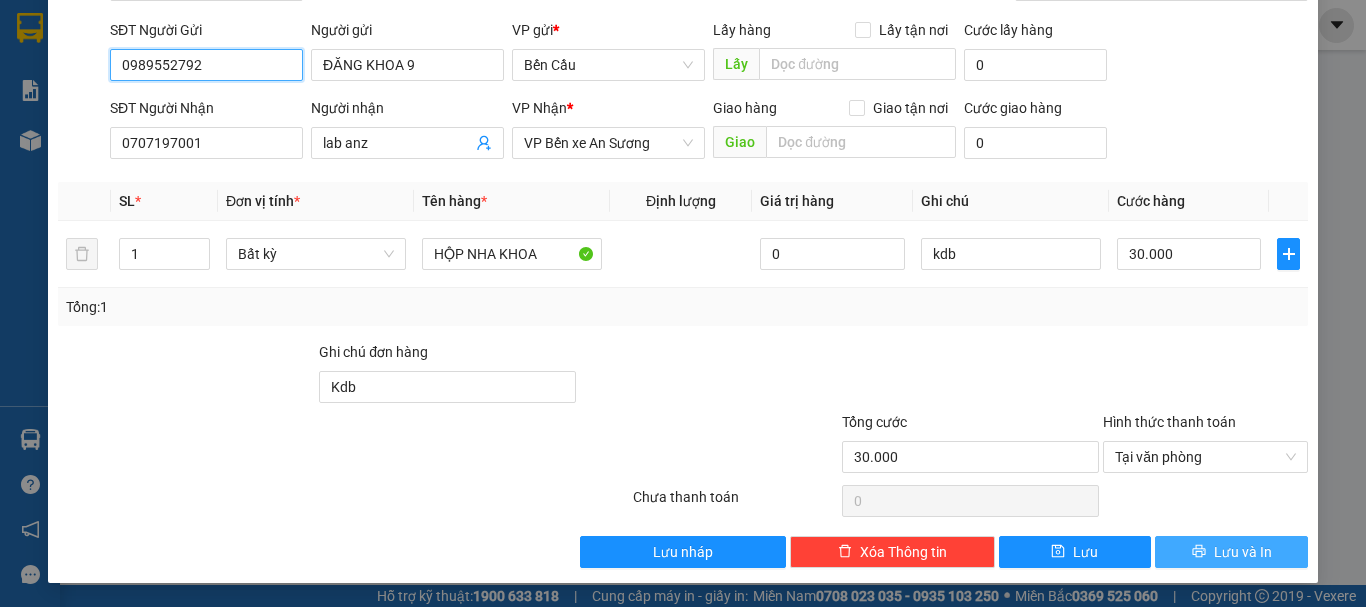 type on "0989552792" 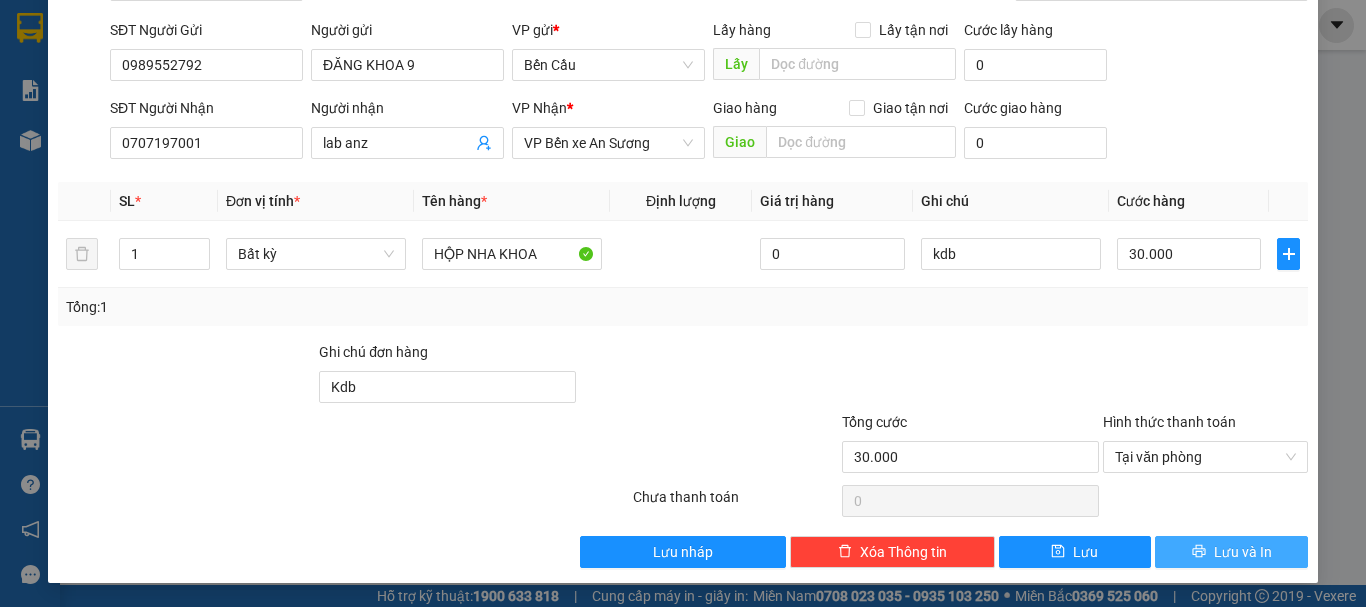 click on "Lưu và In" at bounding box center [1231, 552] 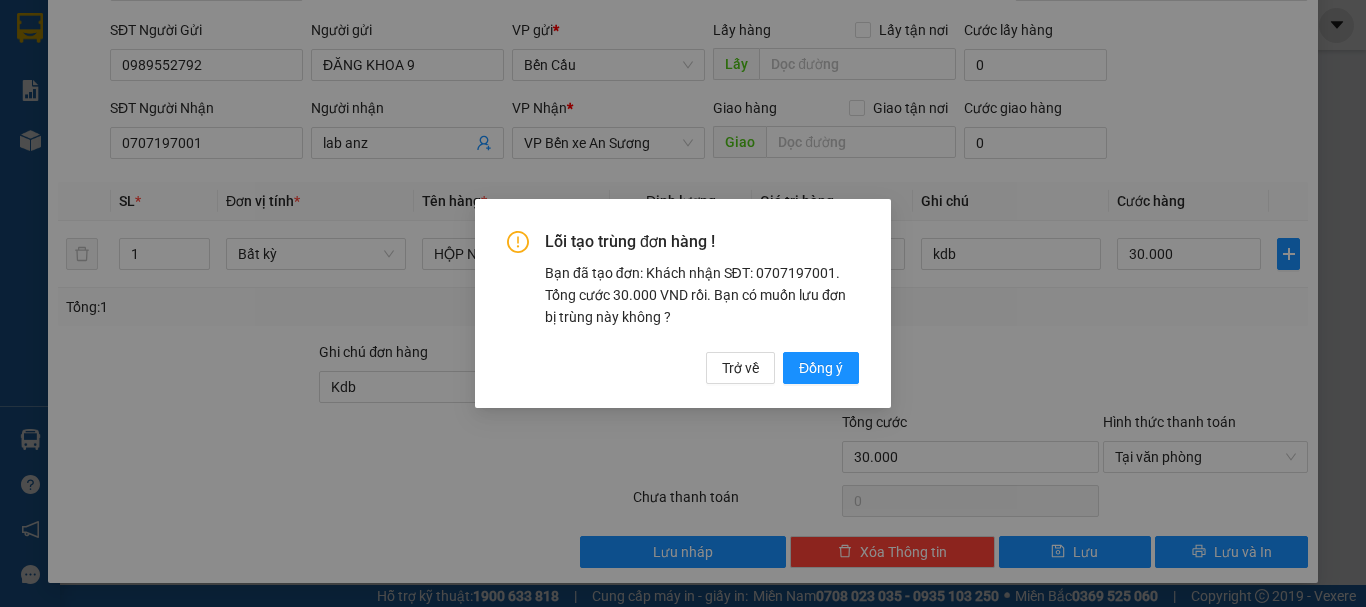 click on "Lỗi tạo trùng đơn hàng ! Bạn đã tạo đơn: Khách nhận SĐT: [PHONE]. Tổng cước 30.000 VND rồi. Bạn có muốn lưu đơn bị trùng này không ? Trở về Đồng ý" at bounding box center [683, 307] 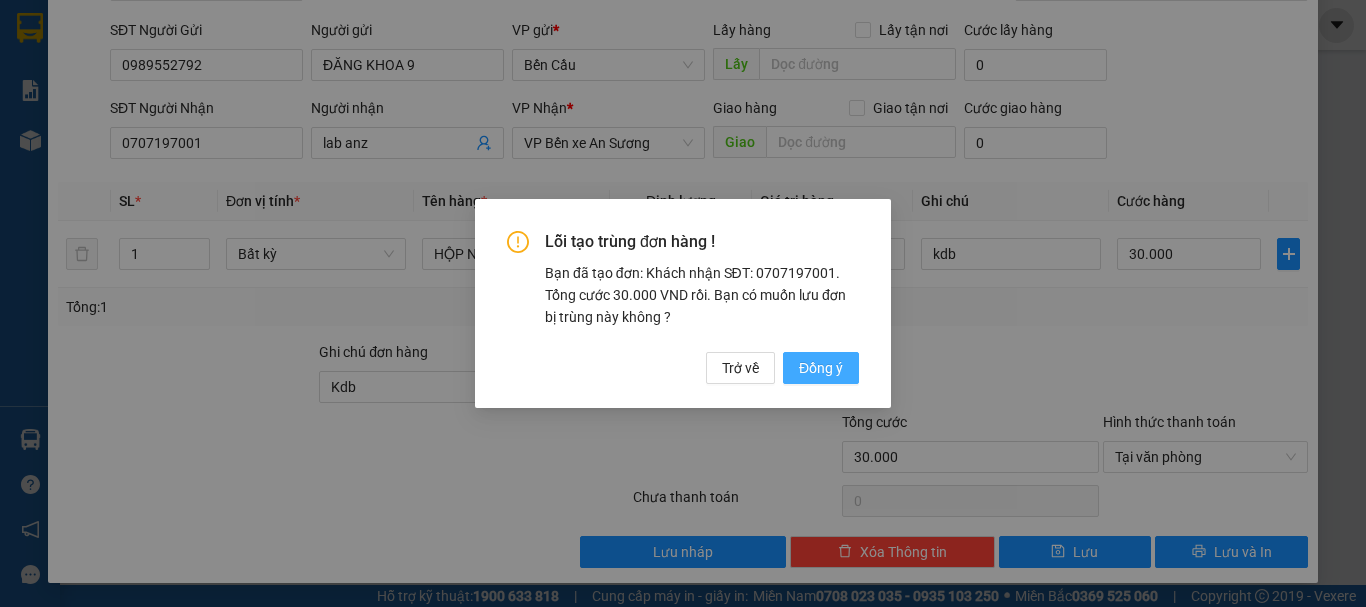click on "Đồng ý" at bounding box center (821, 368) 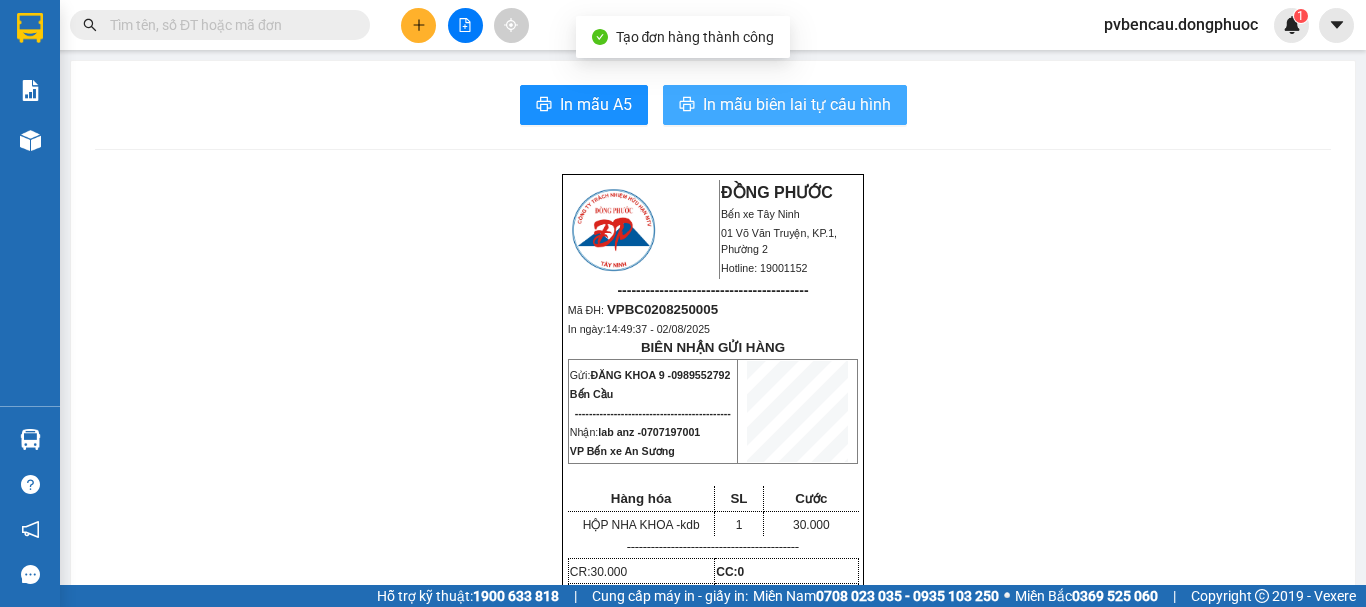 click on "In mẫu biên lai tự cấu hình" at bounding box center [797, 104] 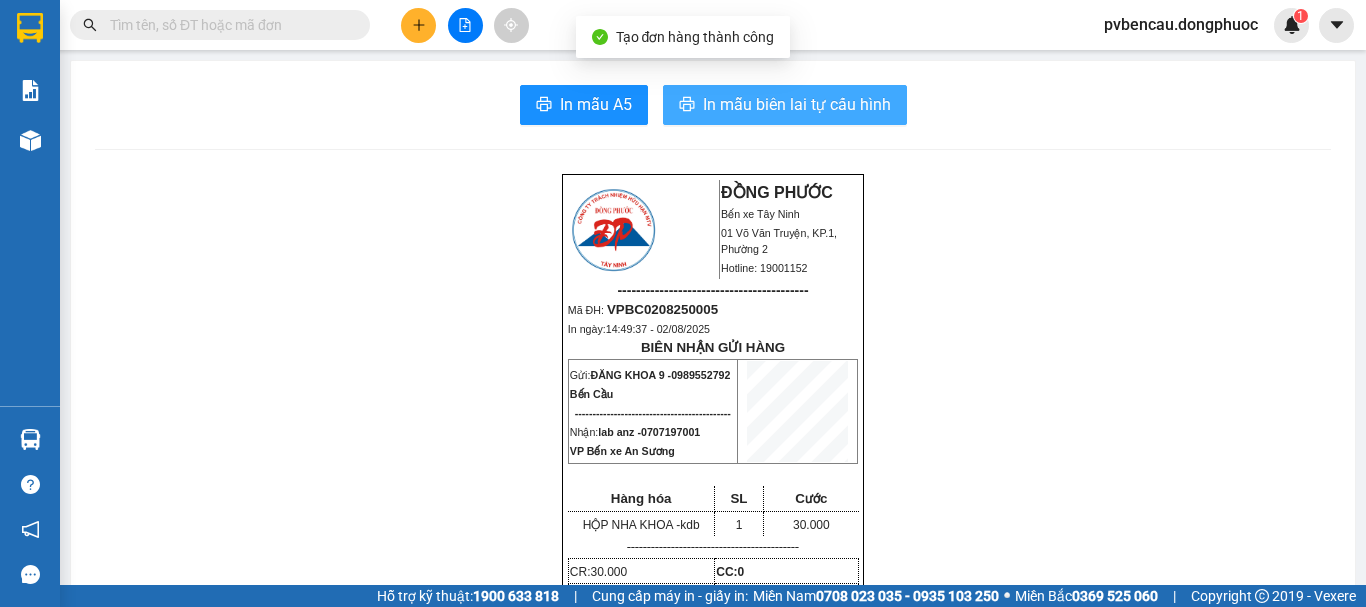 scroll, scrollTop: 0, scrollLeft: 0, axis: both 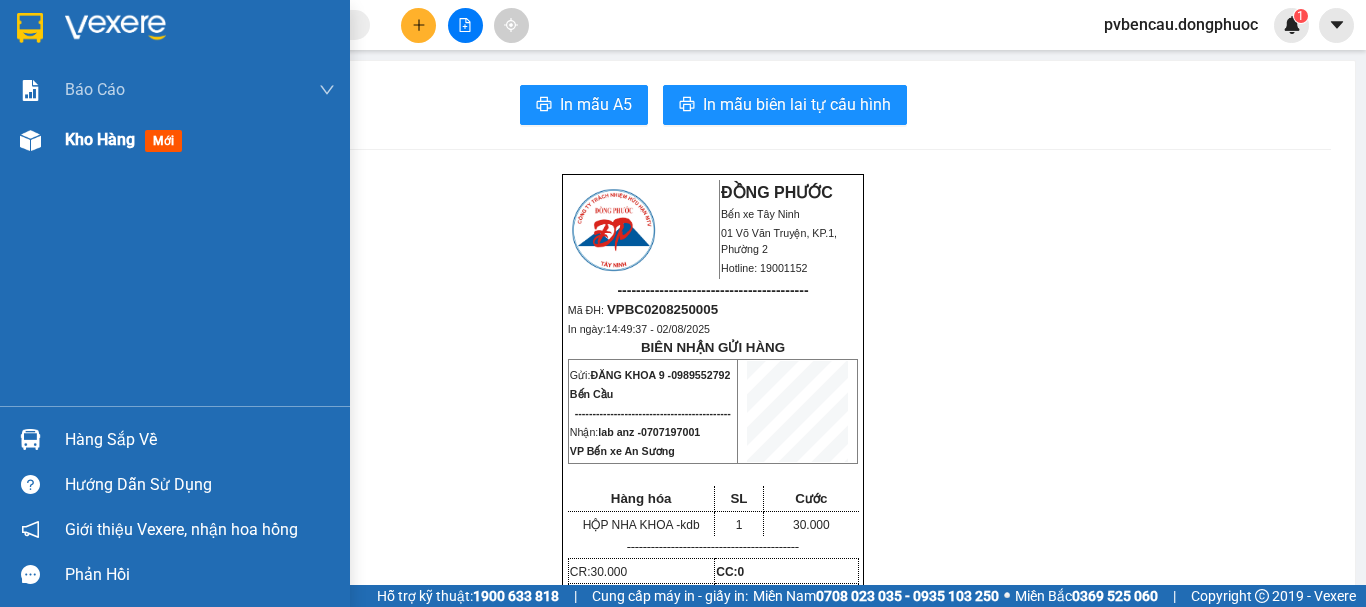 click on "Kho hàng mới" at bounding box center (175, 140) 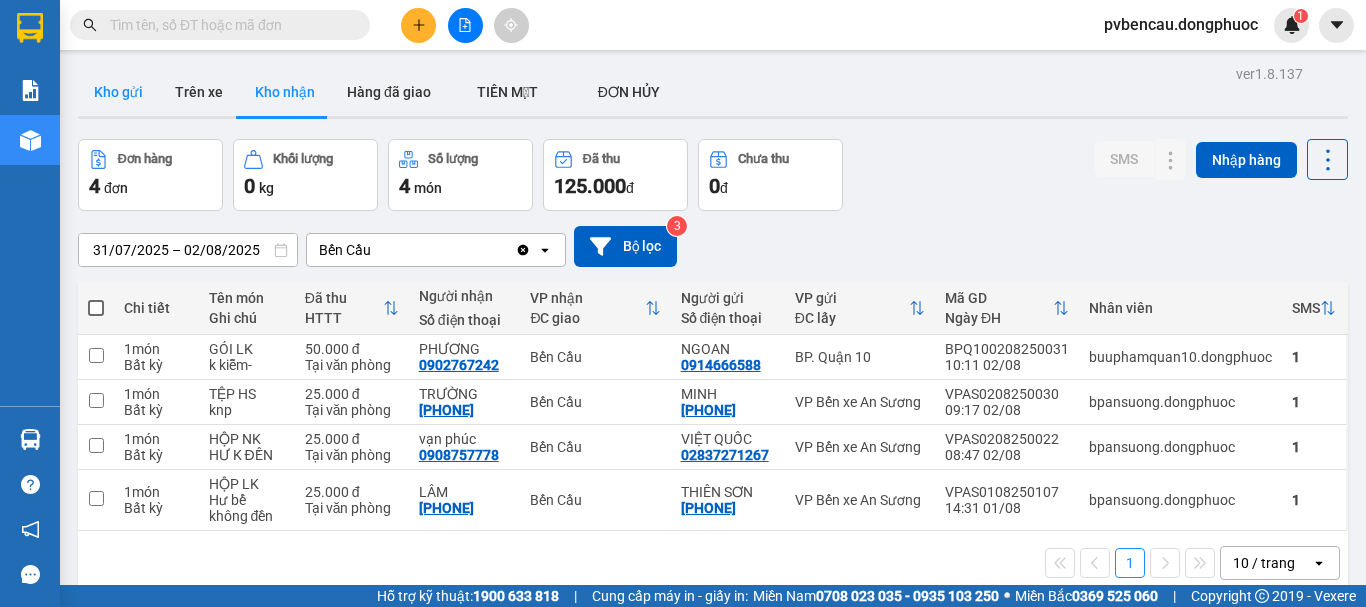 click on "Kho gửi" at bounding box center [118, 92] 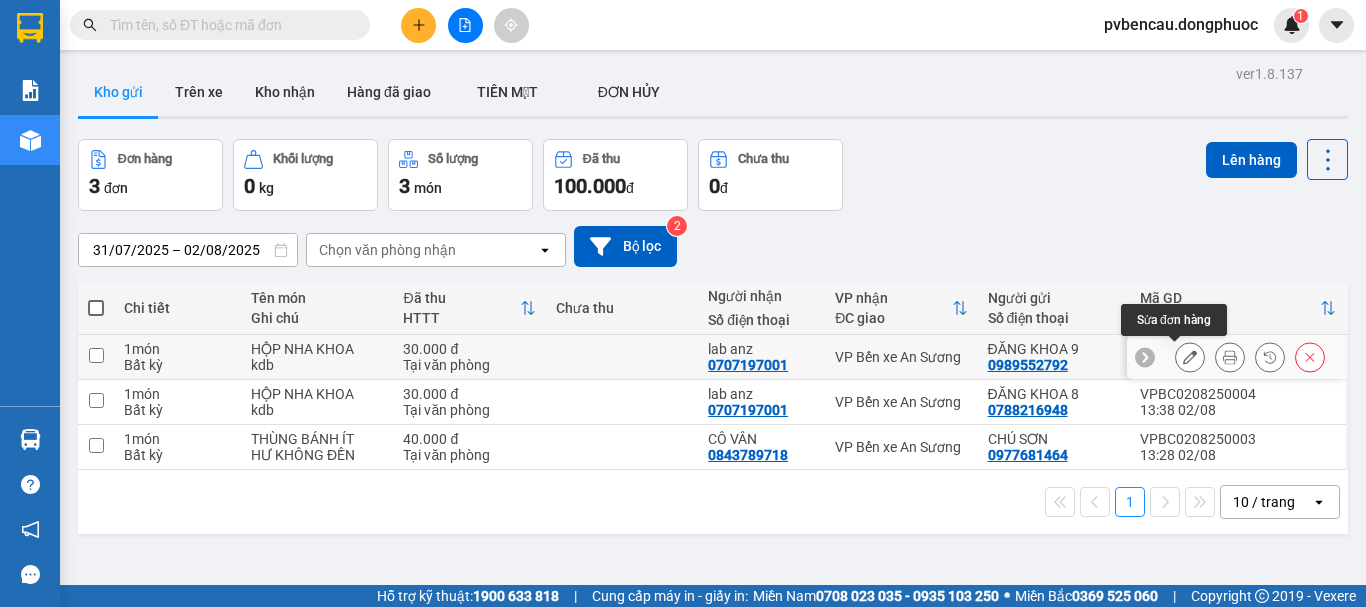 click at bounding box center [1190, 357] 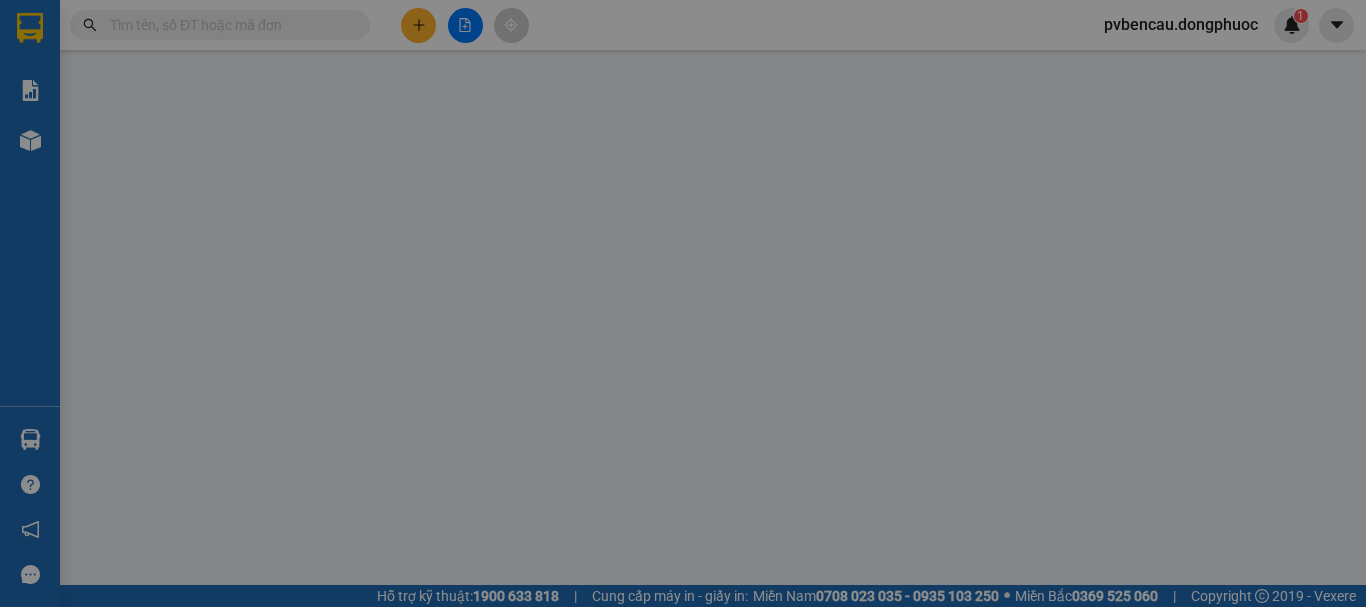 type on "0989552792" 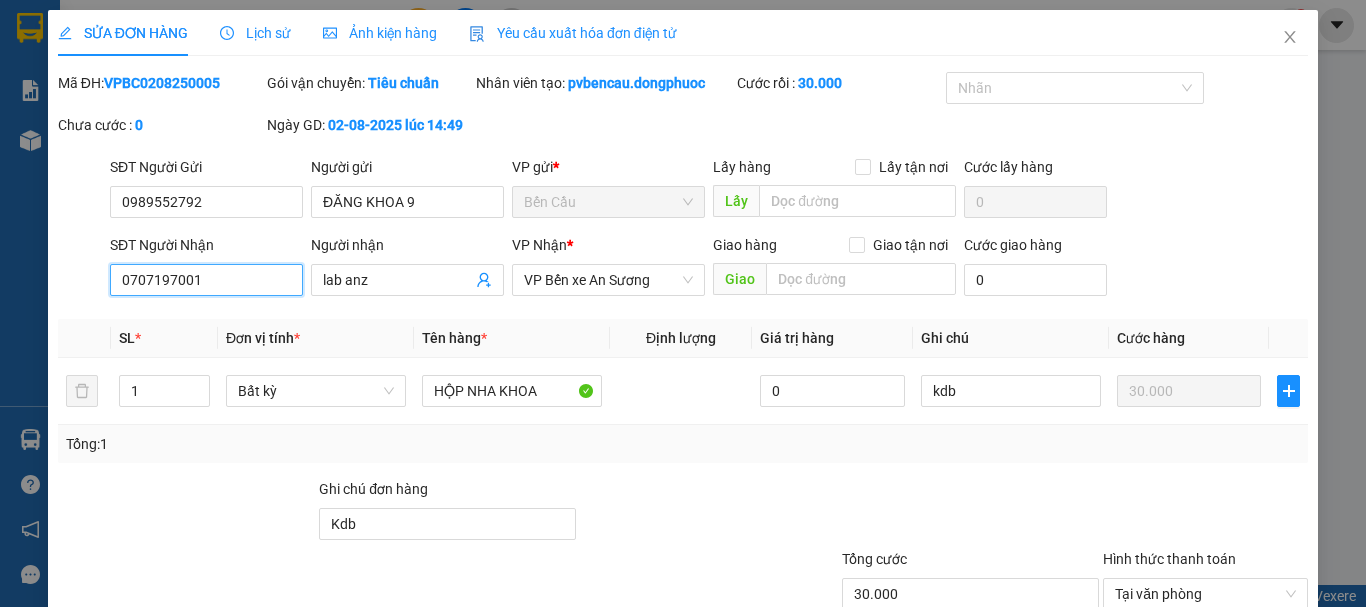 click on "0707197001" at bounding box center [206, 280] 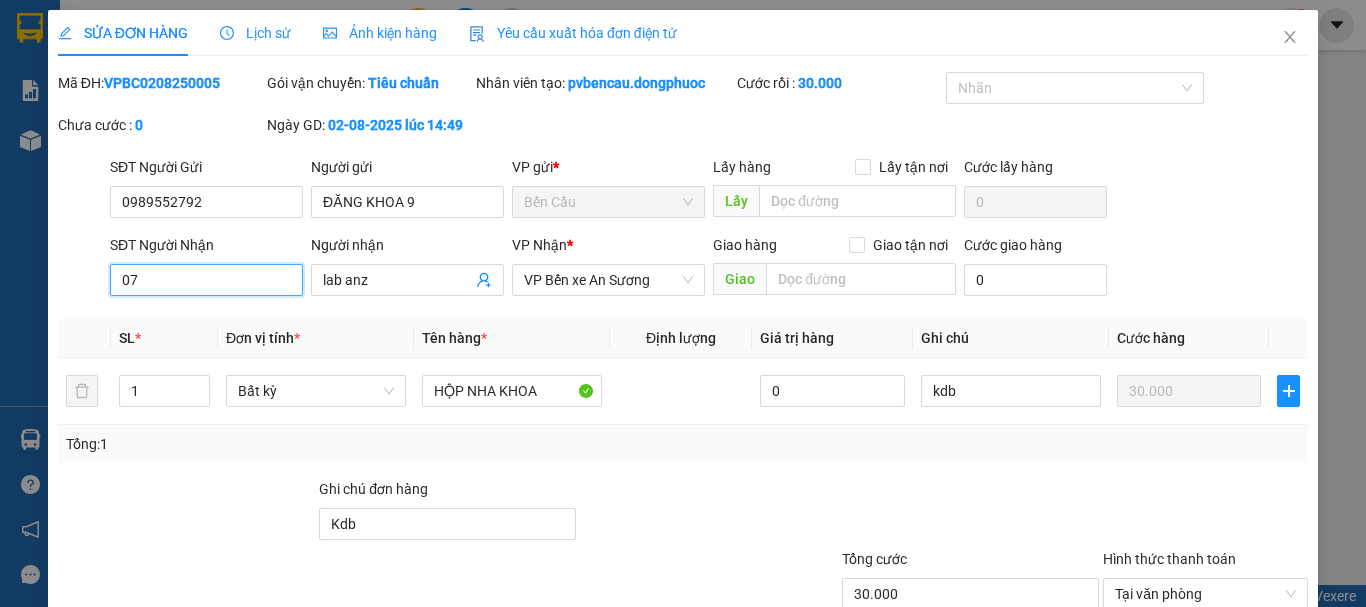 type on "0" 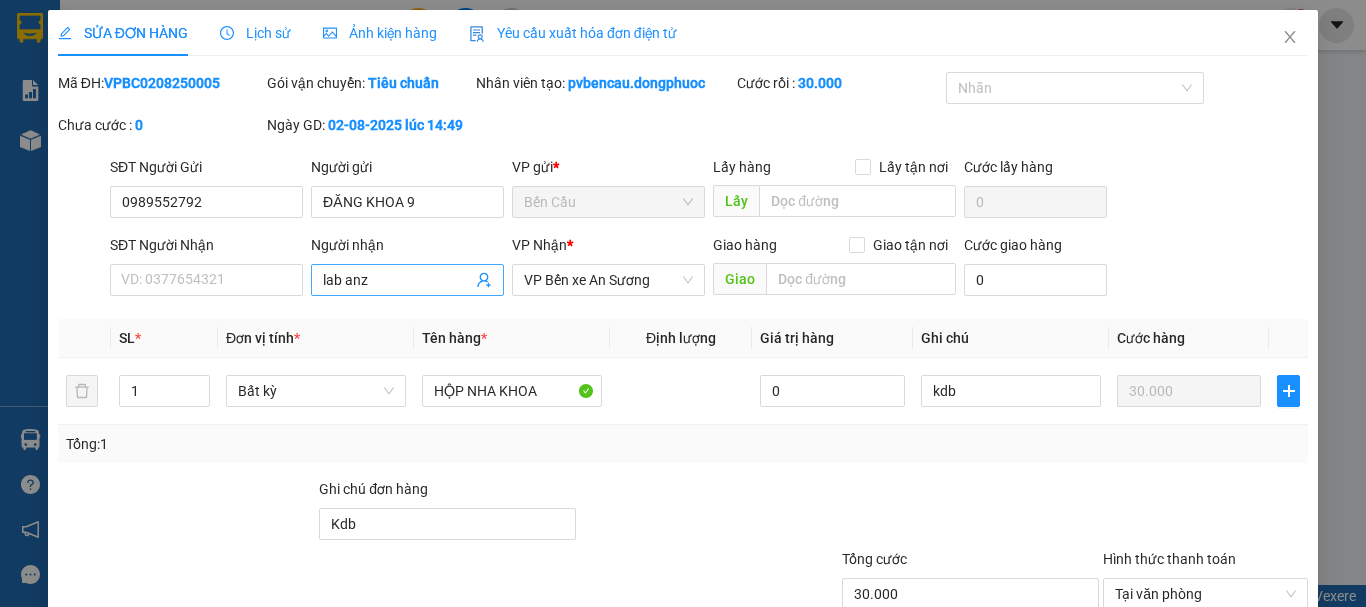 click at bounding box center [484, 280] 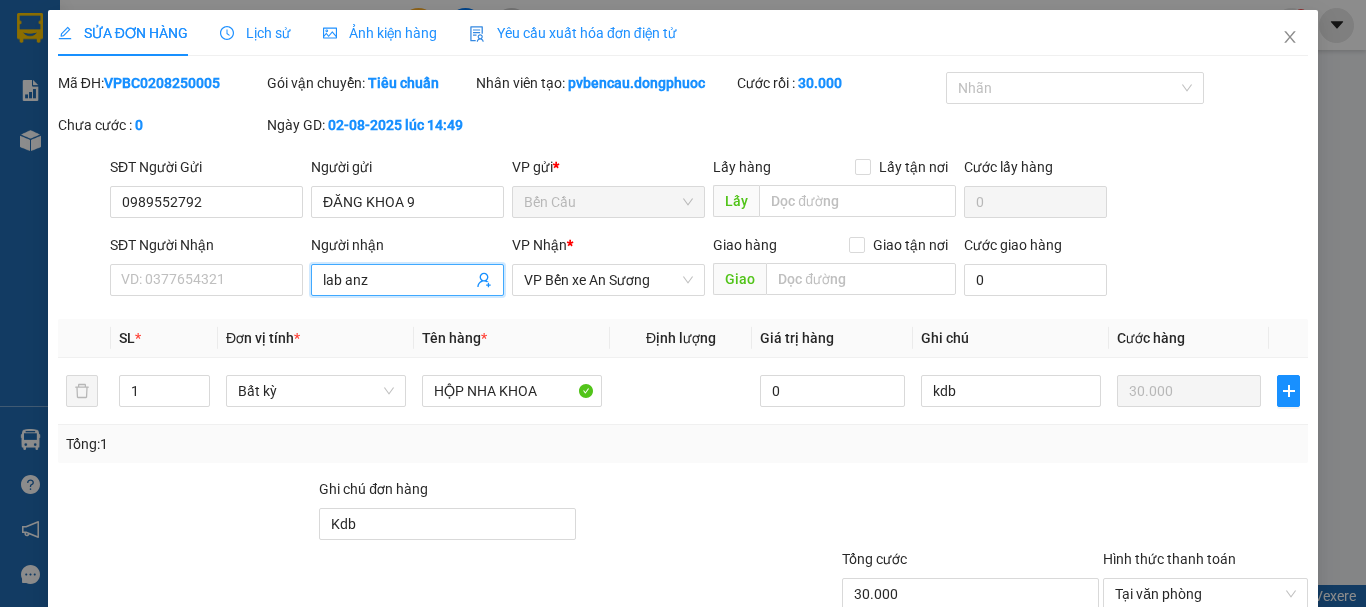 click 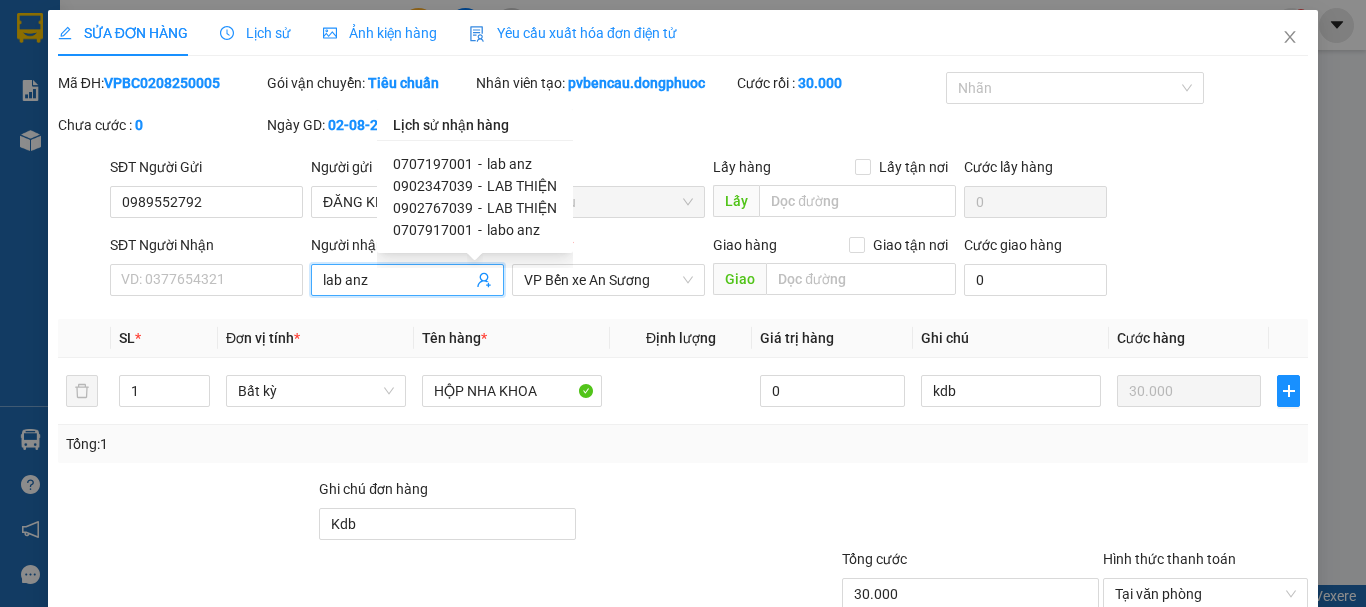 click on "LAB THIỆN" at bounding box center [522, 186] 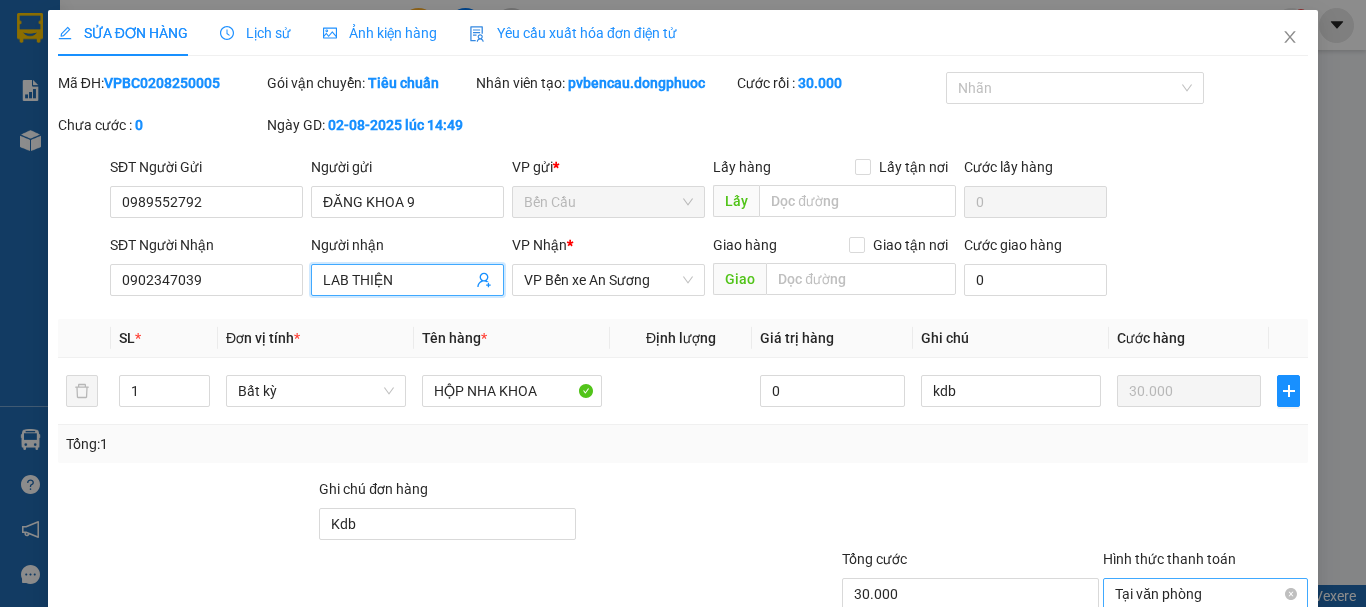 scroll, scrollTop: 137, scrollLeft: 0, axis: vertical 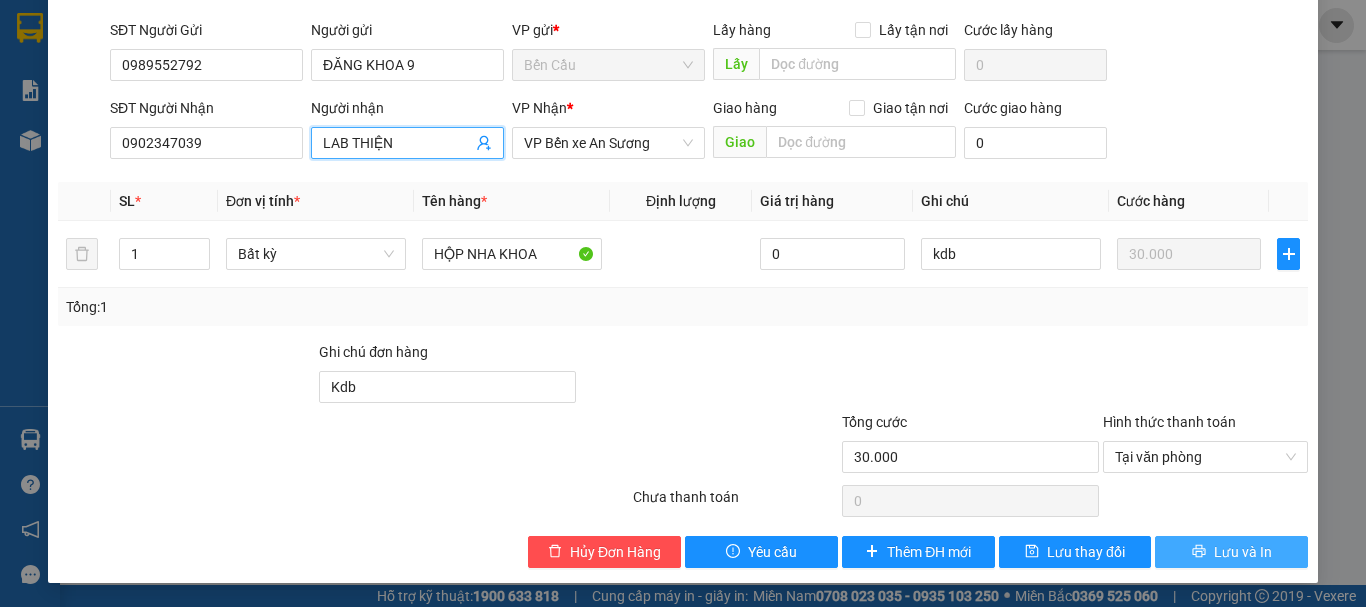 click on "Lưu và In" at bounding box center [1243, 552] 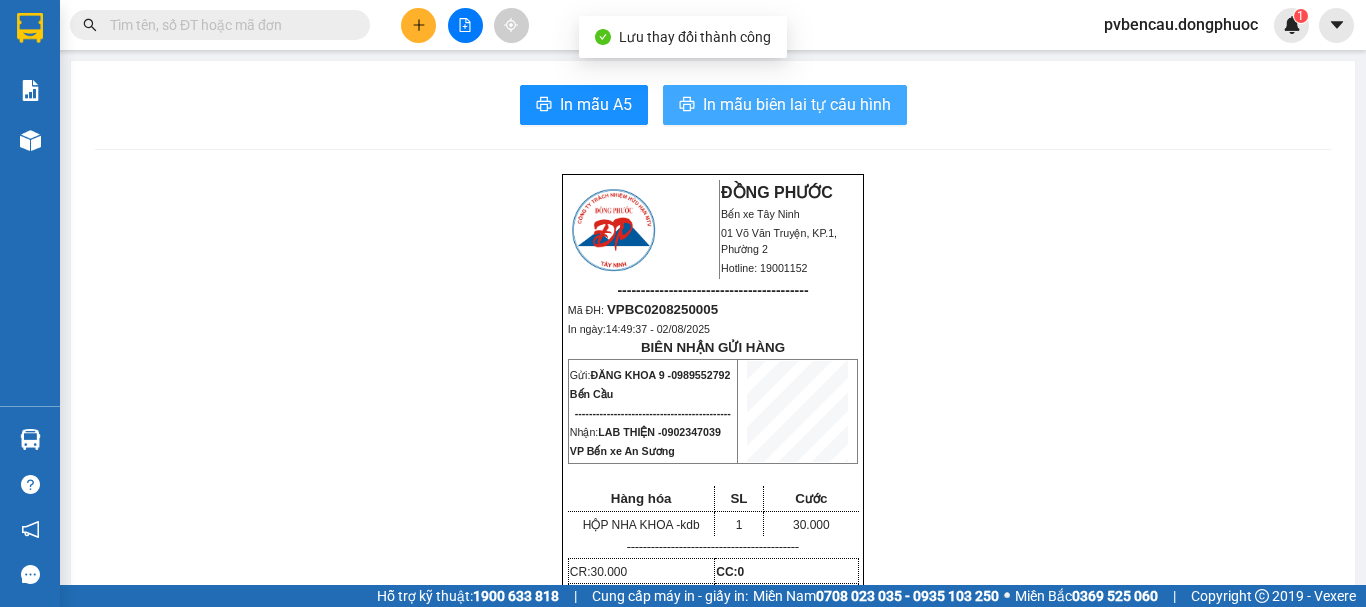 click on "In mẫu biên lai tự cấu hình" at bounding box center (785, 105) 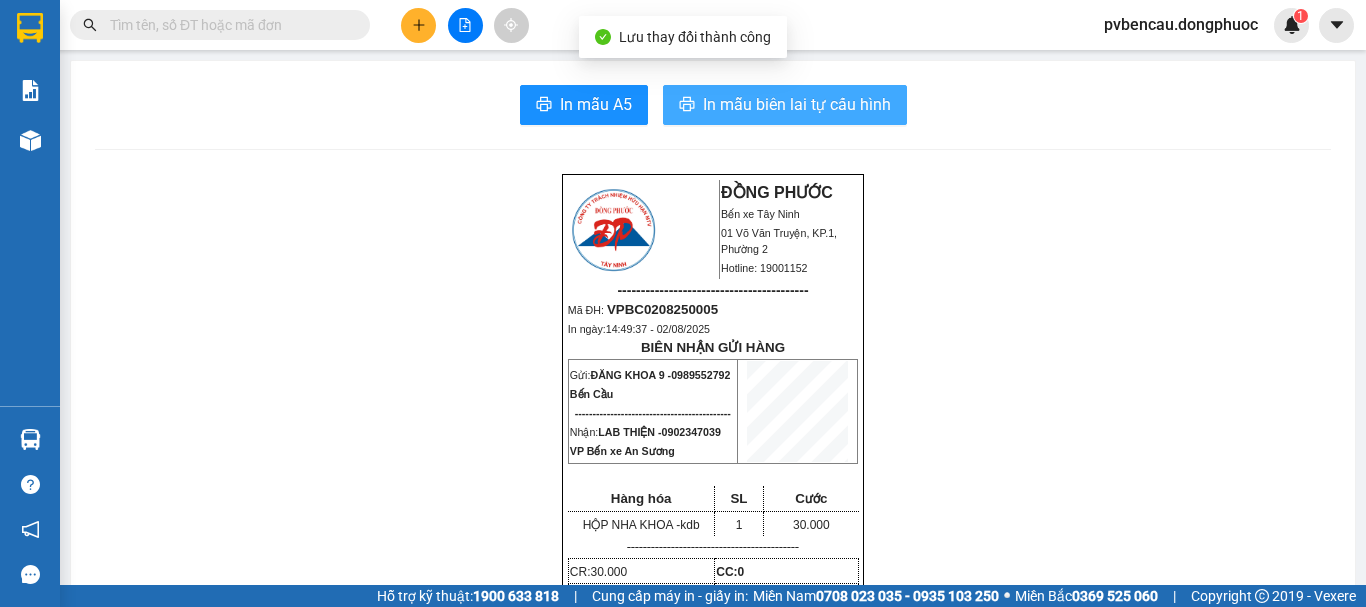 scroll, scrollTop: 0, scrollLeft: 0, axis: both 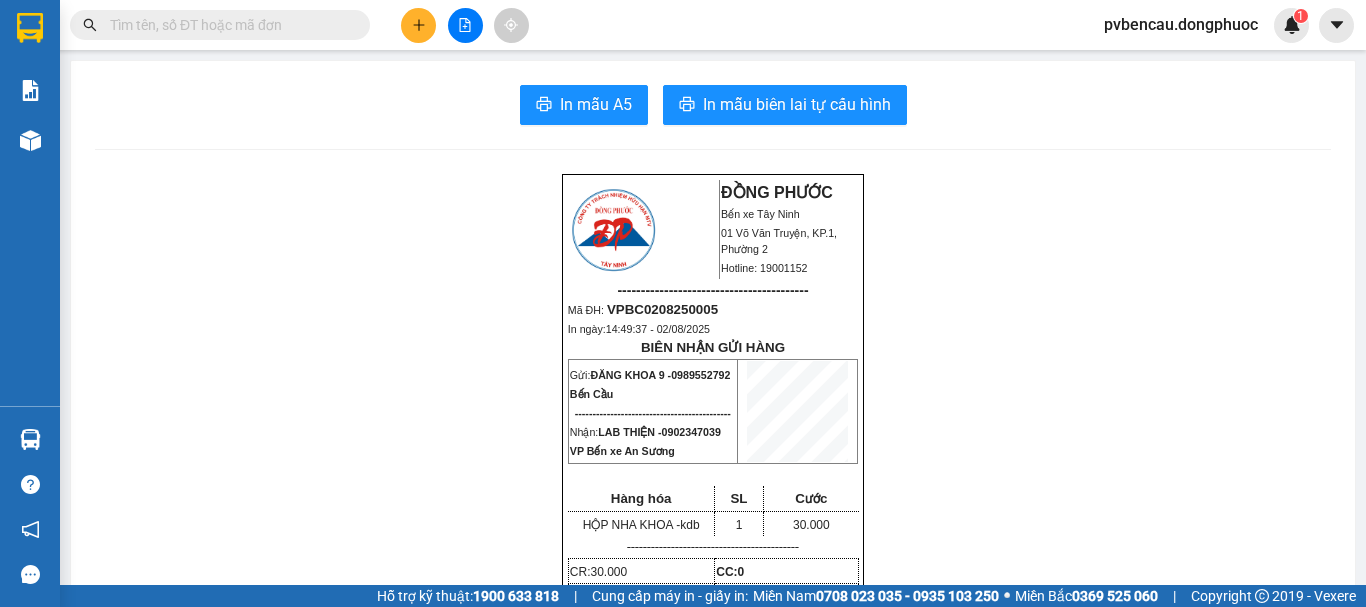 click at bounding box center [418, 25] 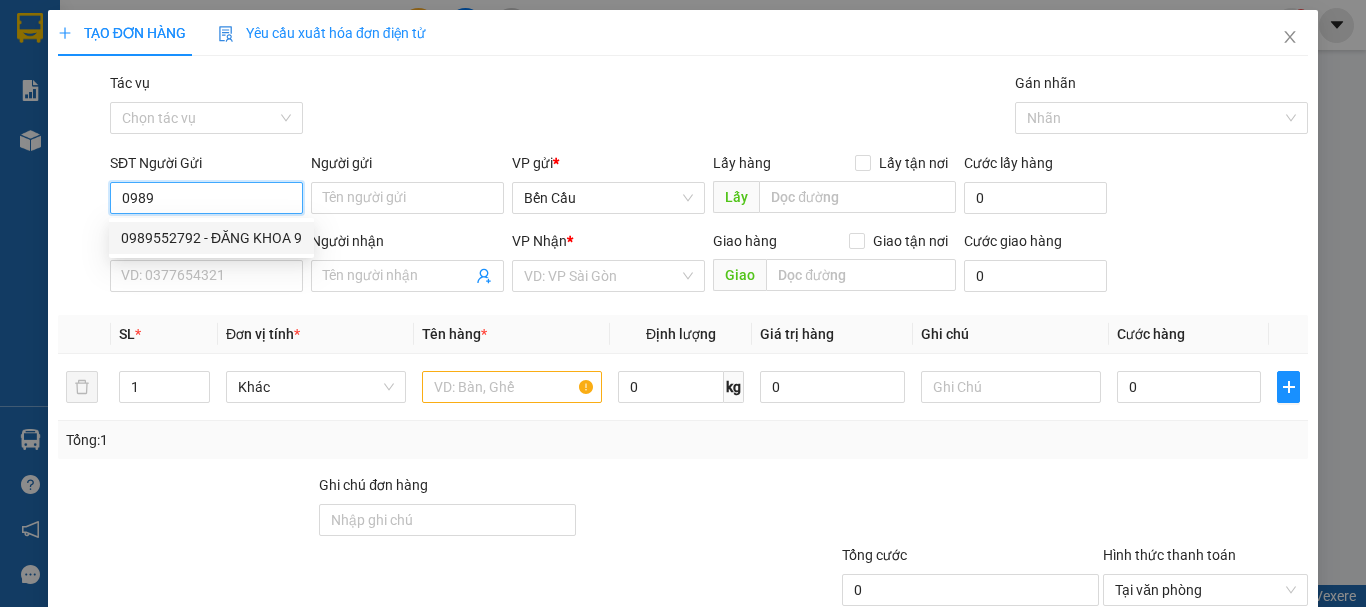 click on "0989552792 - ĐĂNG KHOA 9" at bounding box center (211, 238) 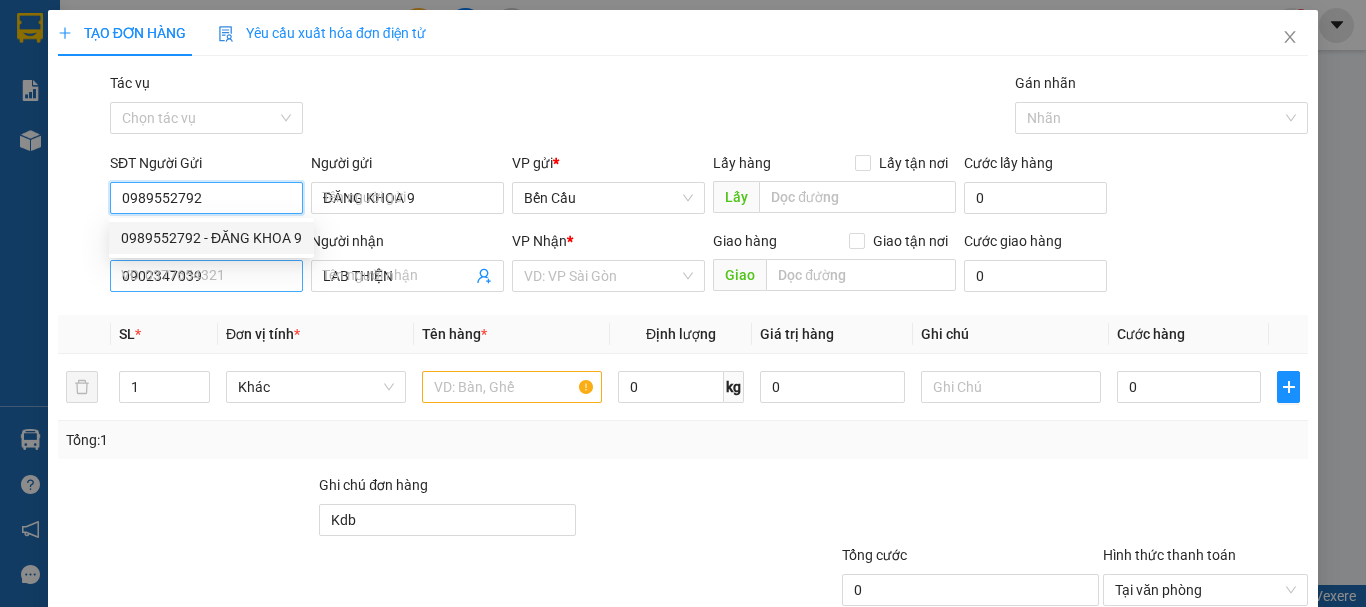 type on "30.000" 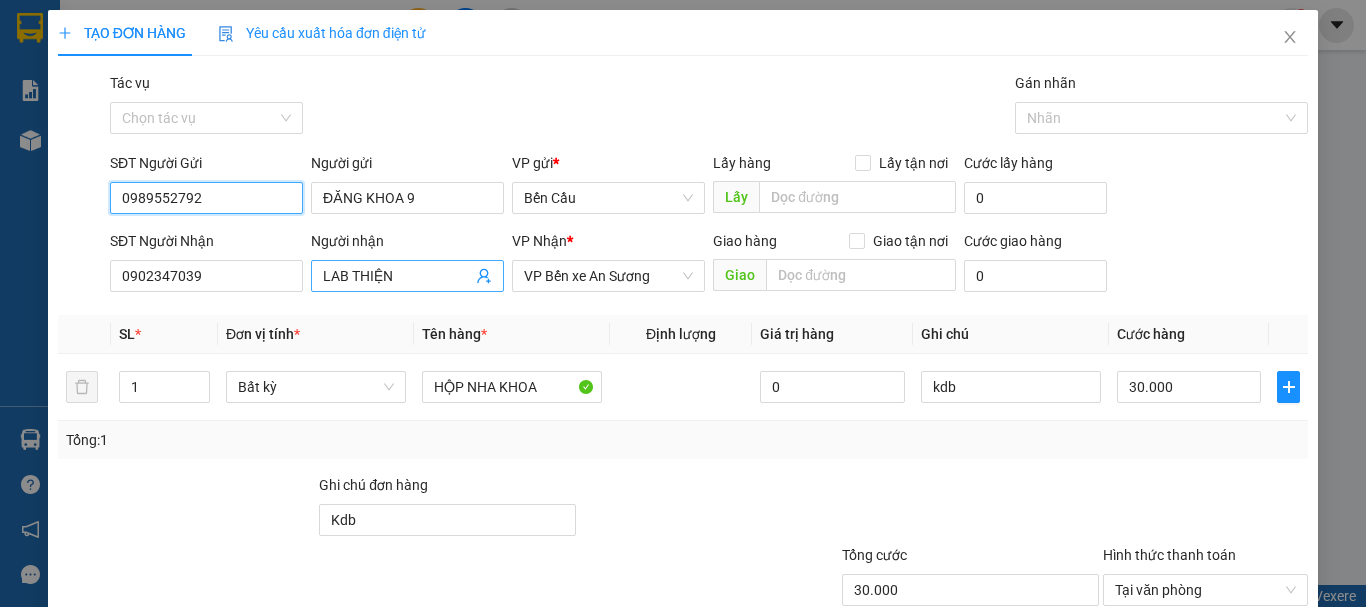 type on "0989552792" 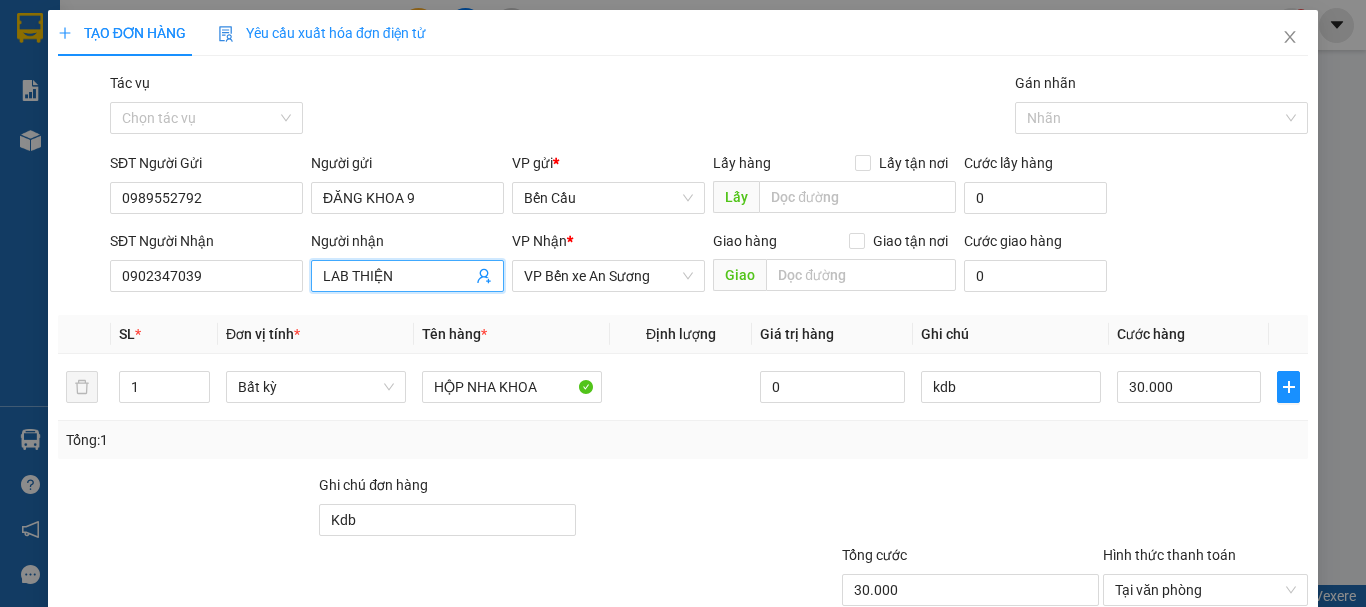 click 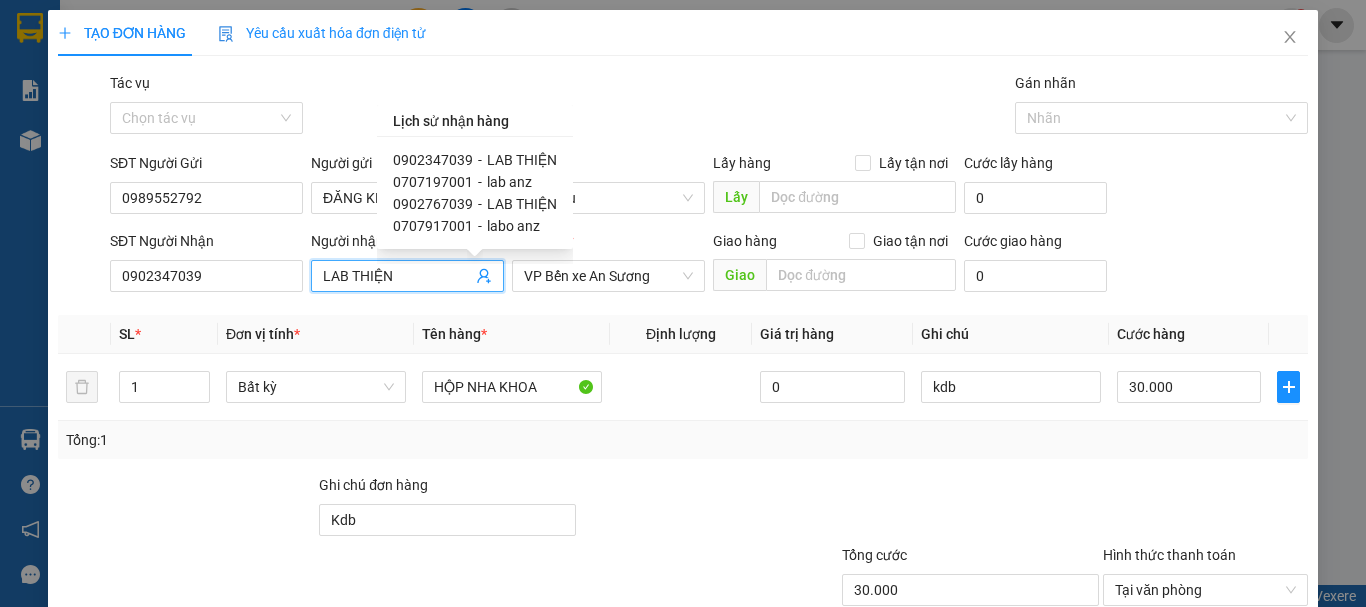 click on "0707197001" at bounding box center [433, 182] 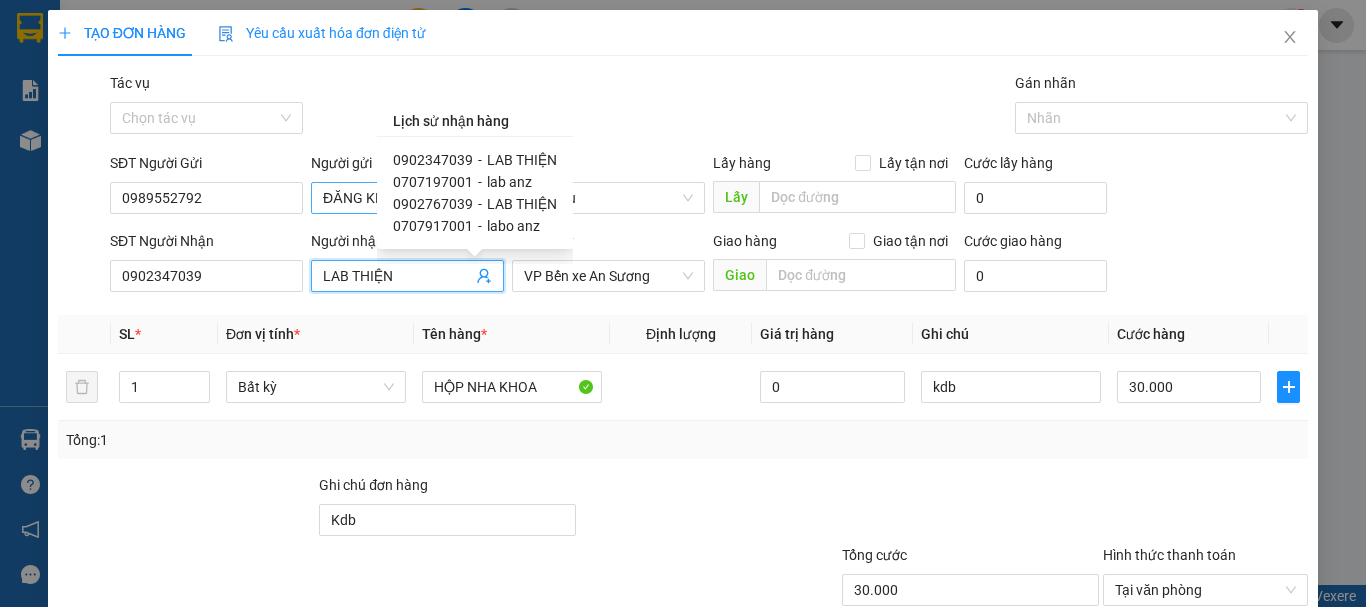 type on "0707197001" 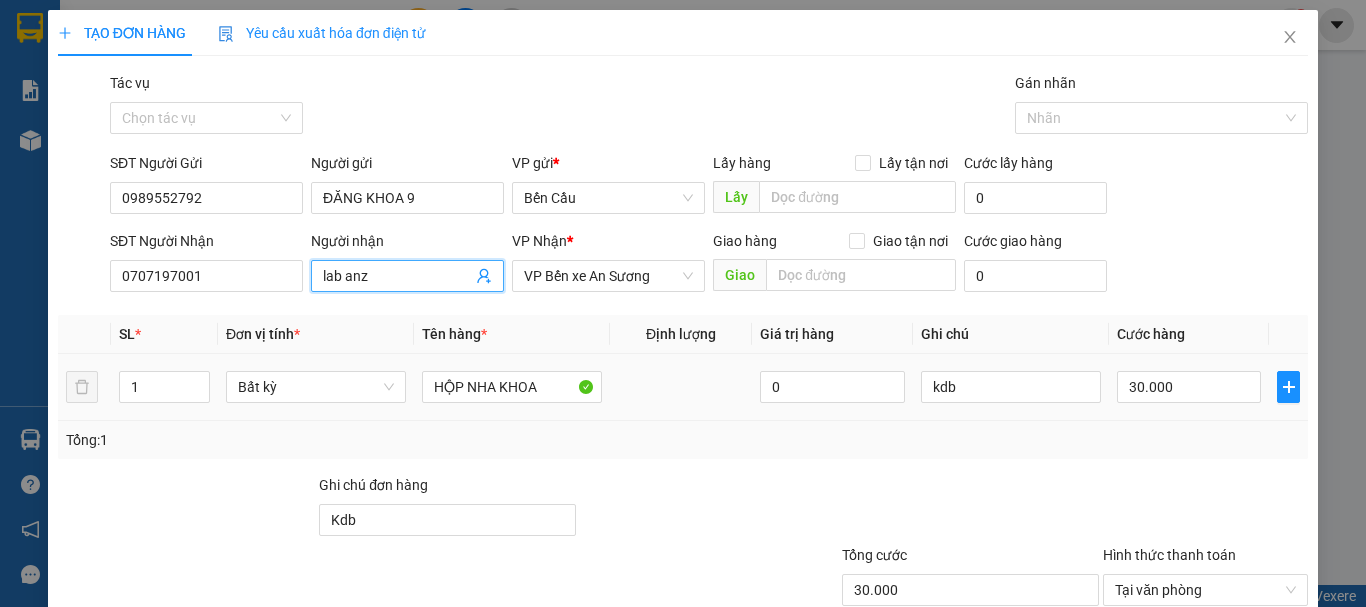 scroll, scrollTop: 133, scrollLeft: 0, axis: vertical 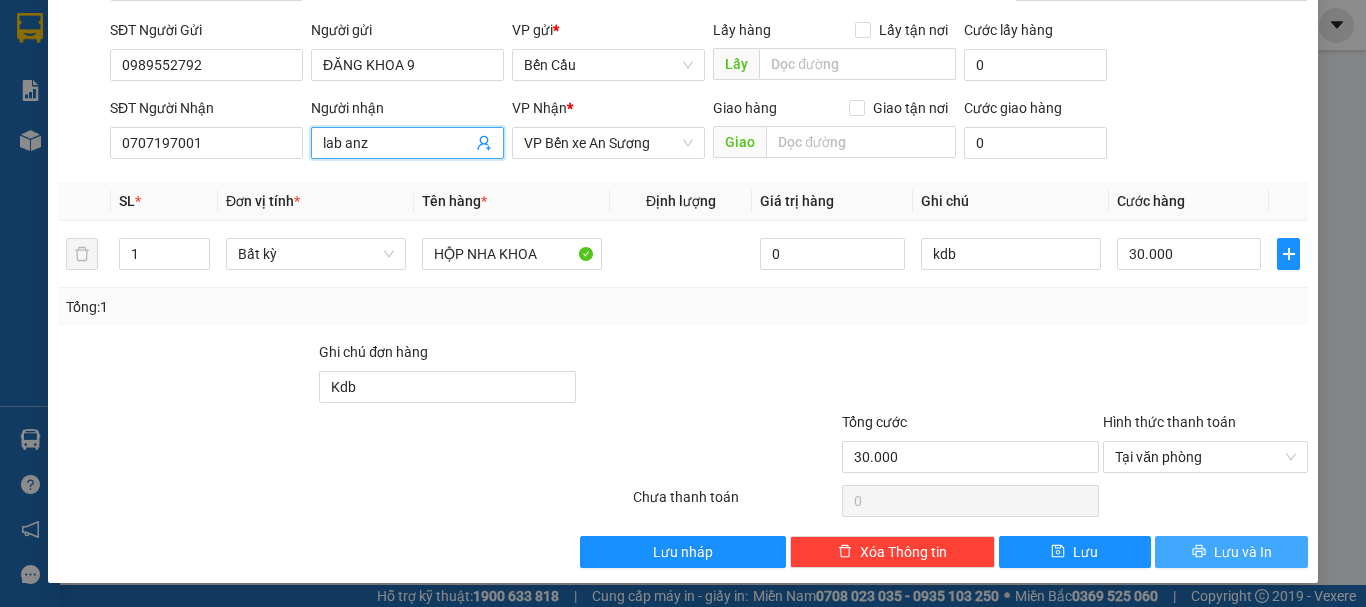 click on "Lưu và In" at bounding box center [1243, 552] 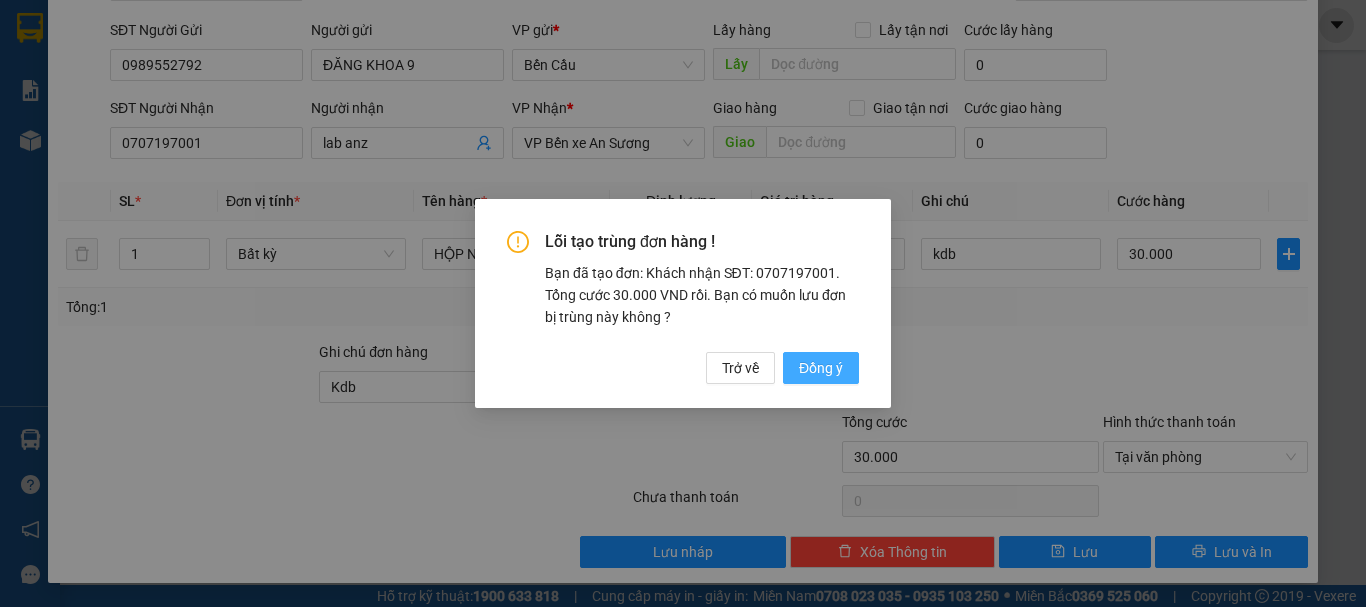 click on "Đồng ý" at bounding box center (821, 368) 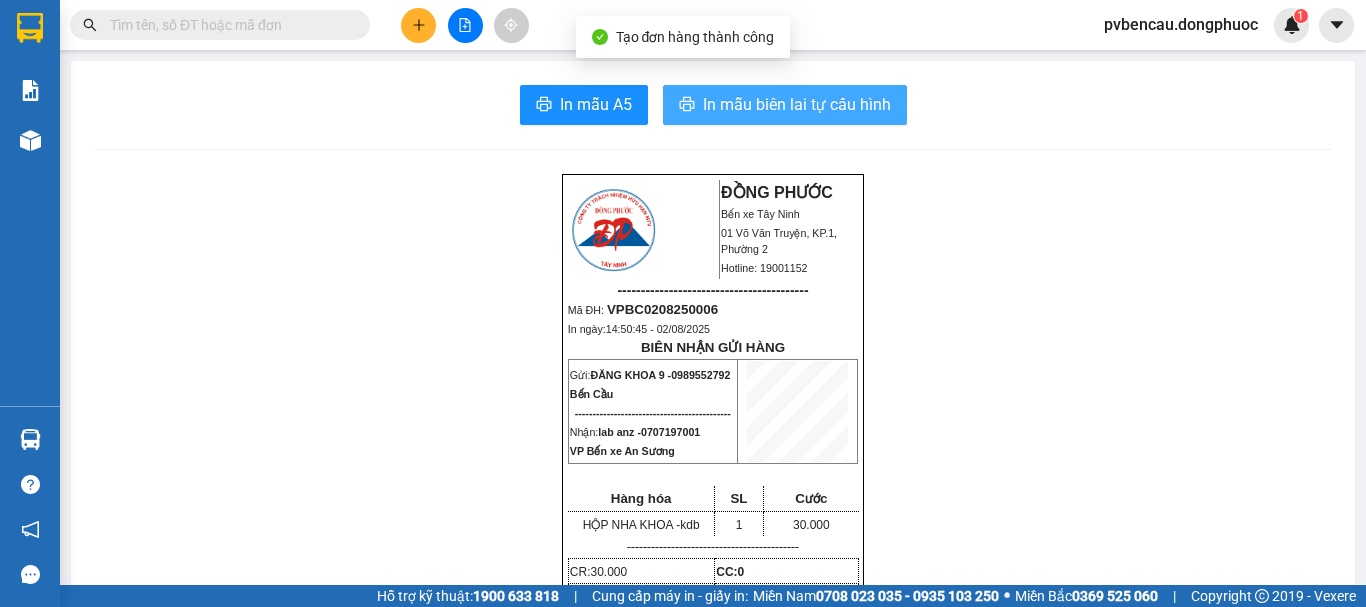 click on "In mẫu biên lai tự cấu hình" at bounding box center (785, 105) 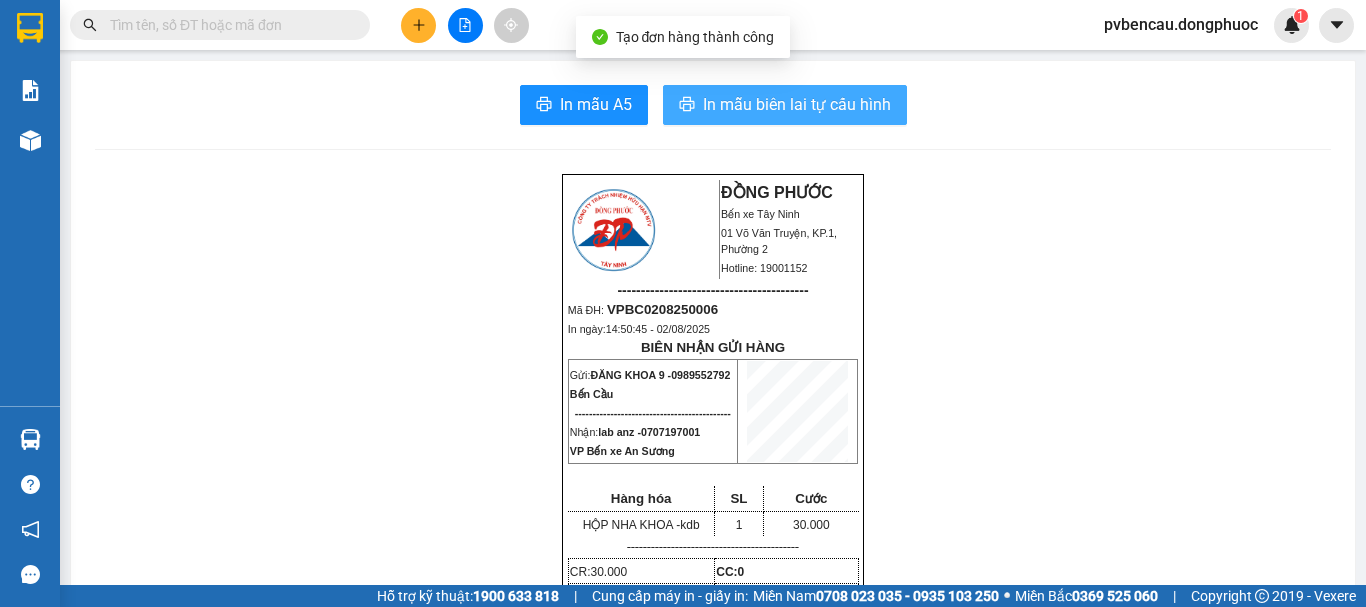 scroll, scrollTop: 0, scrollLeft: 0, axis: both 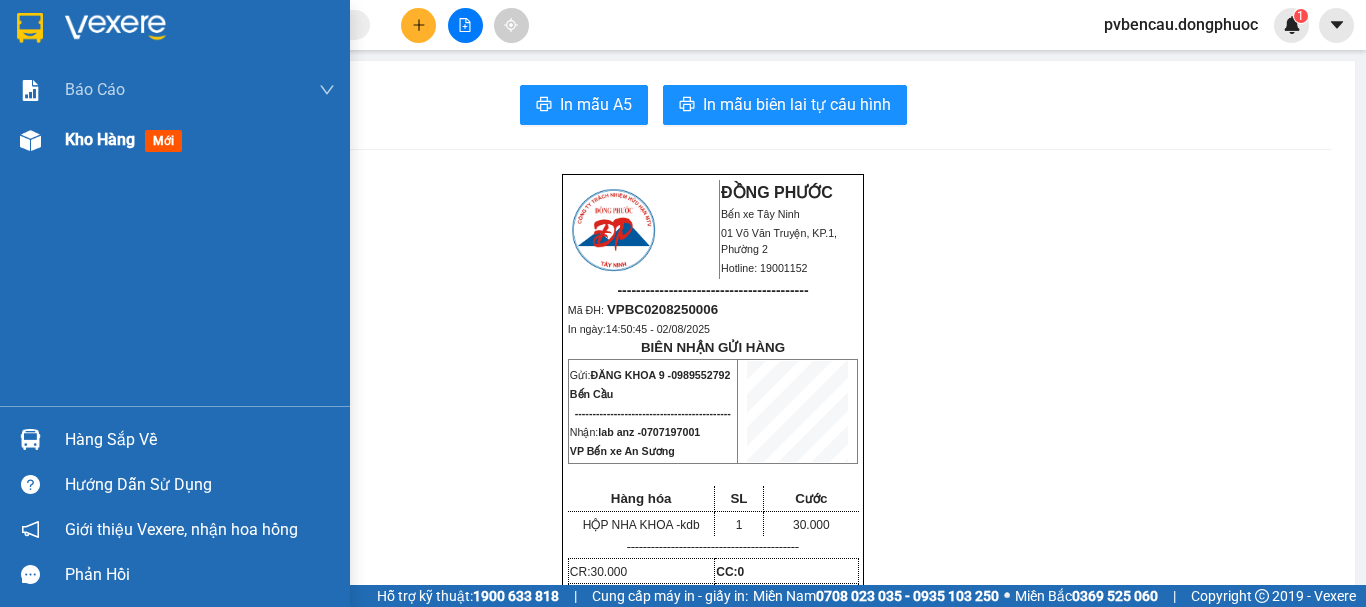 click on "Kho hàng" at bounding box center (100, 139) 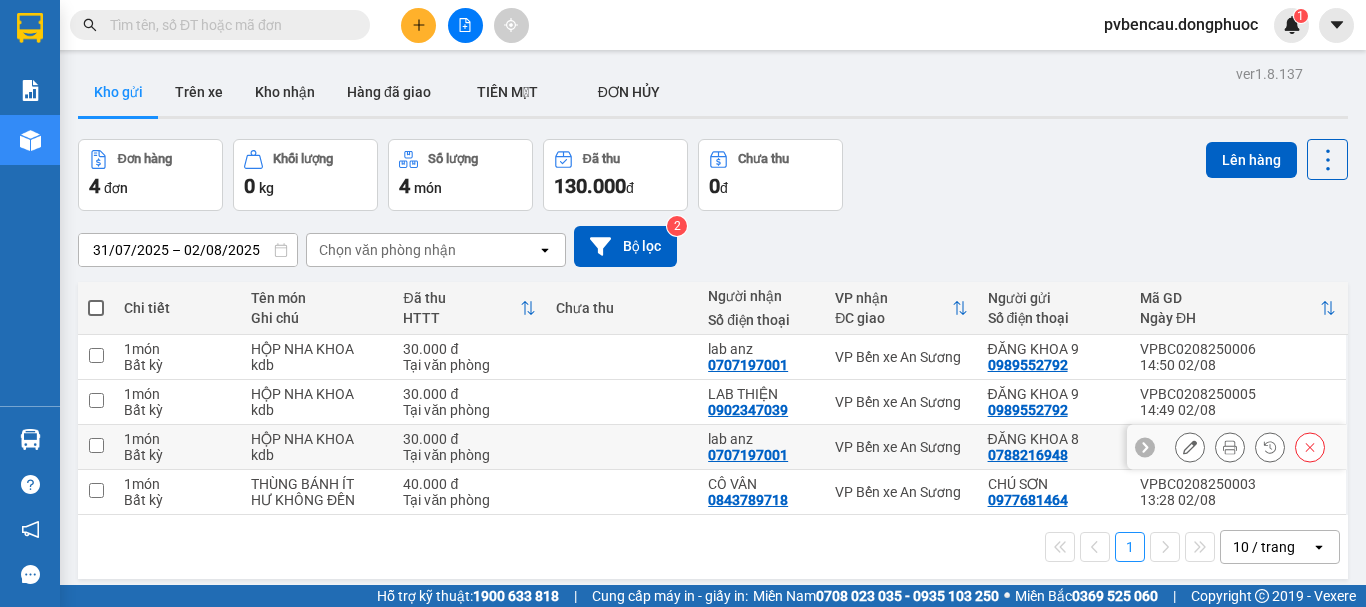 click on "1  món Bất kỳ" at bounding box center [177, 447] 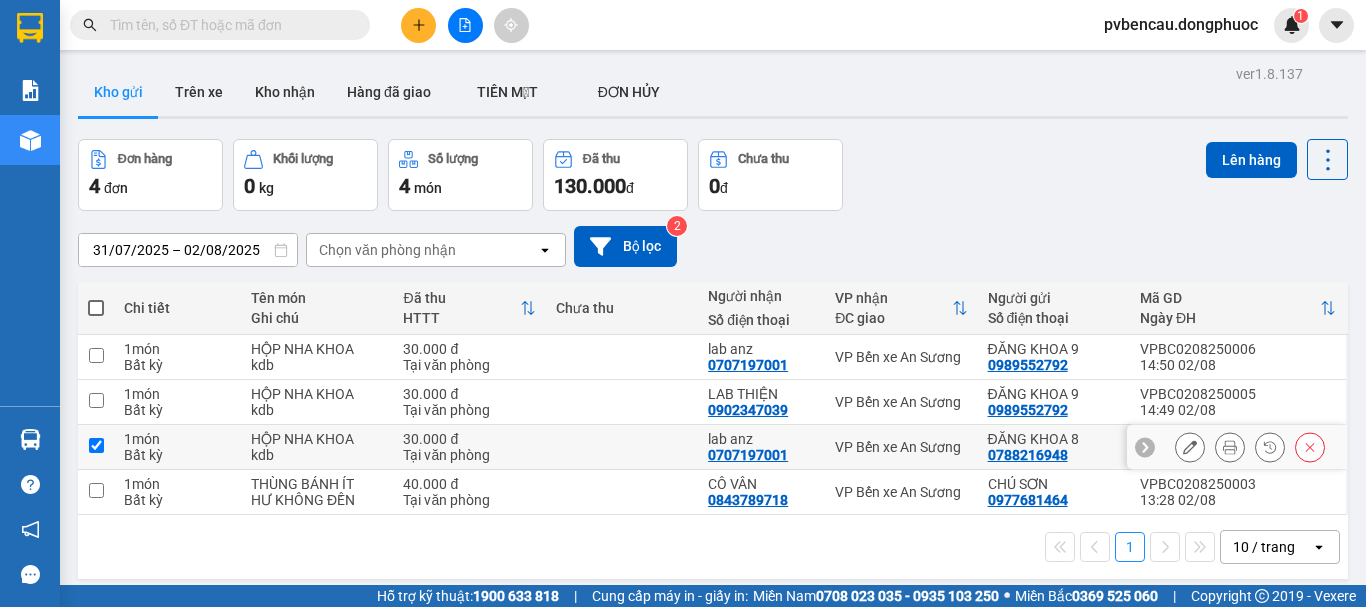 checkbox on "true" 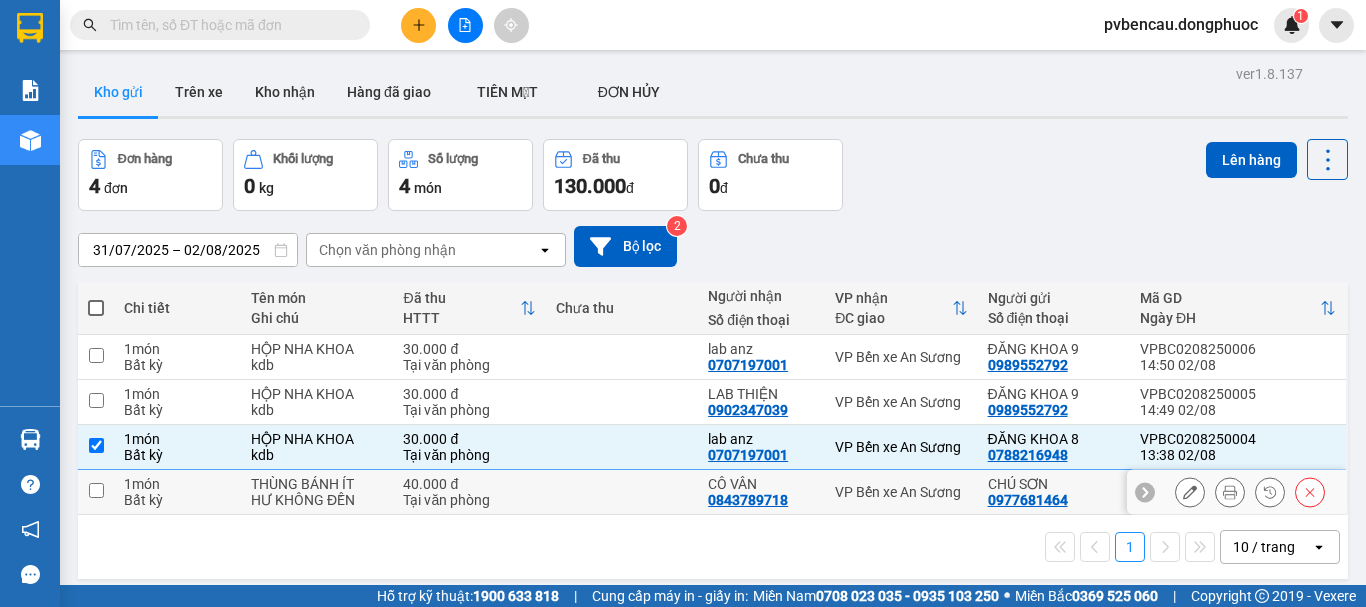click on "1  món Bất kỳ" at bounding box center (177, 492) 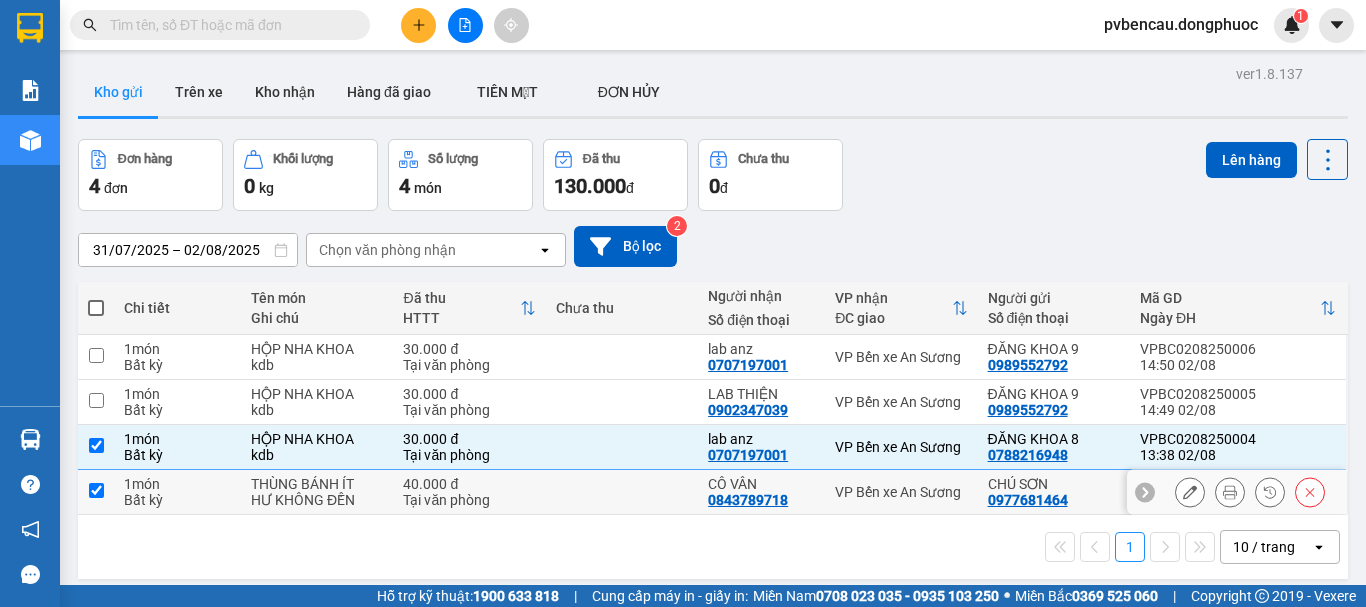 checkbox on "true" 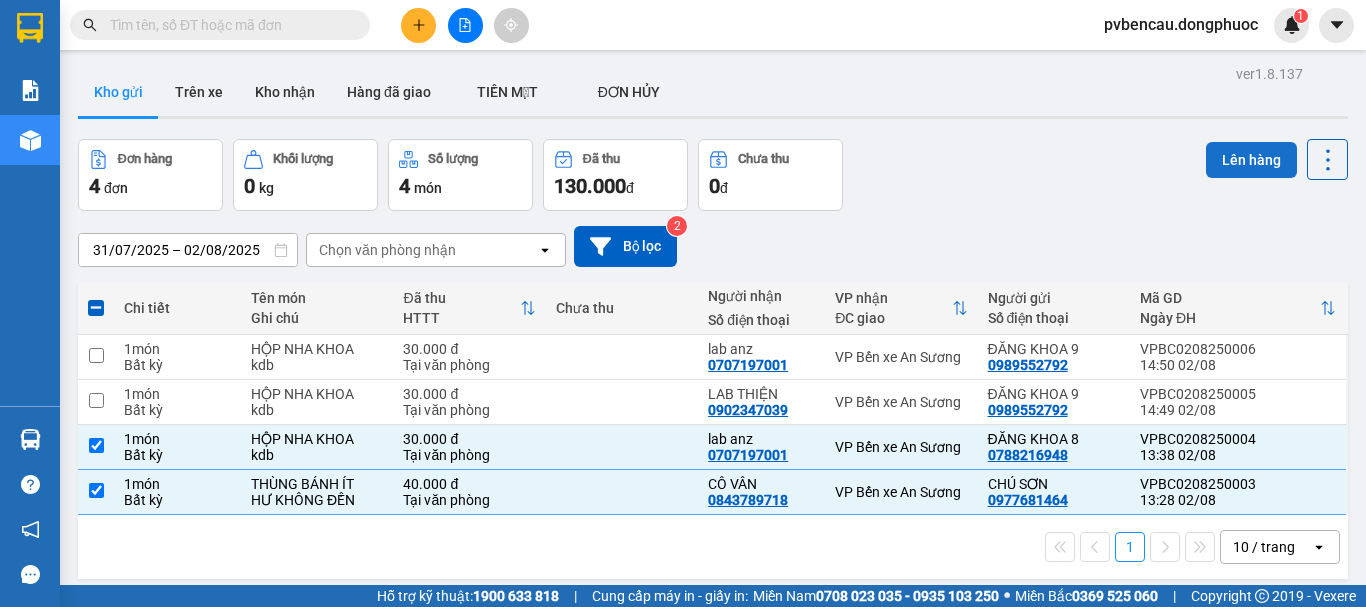 click on "Lên hàng" at bounding box center [1251, 160] 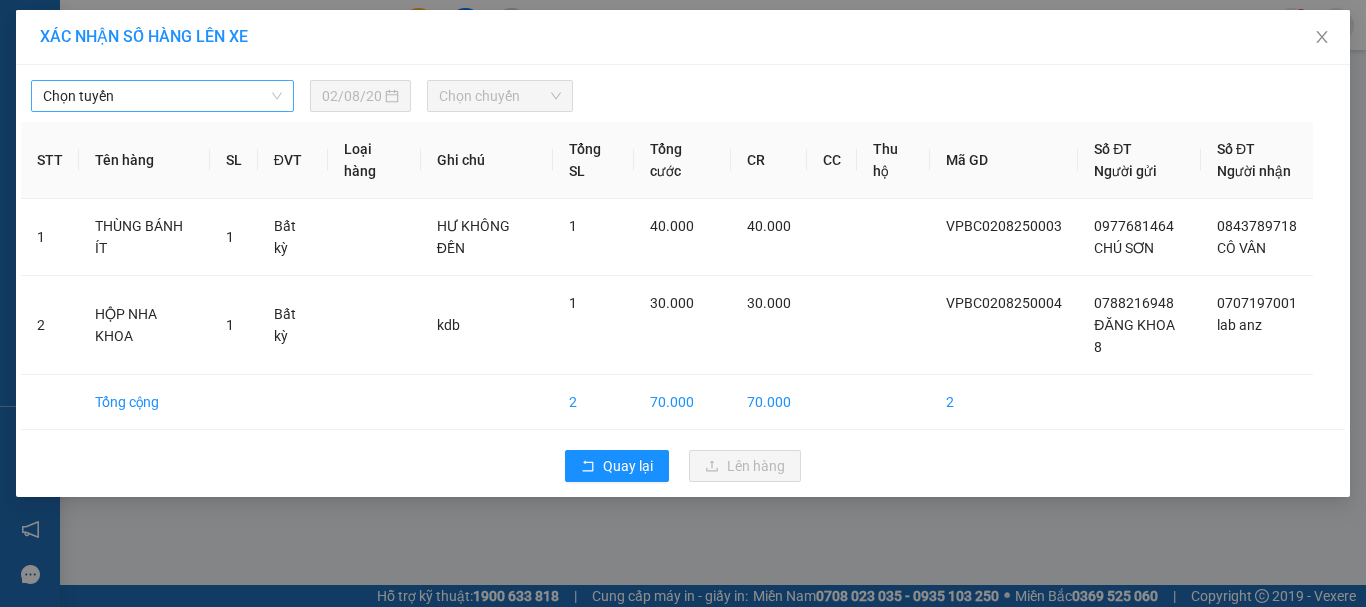 click on "Chọn tuyến" at bounding box center (162, 96) 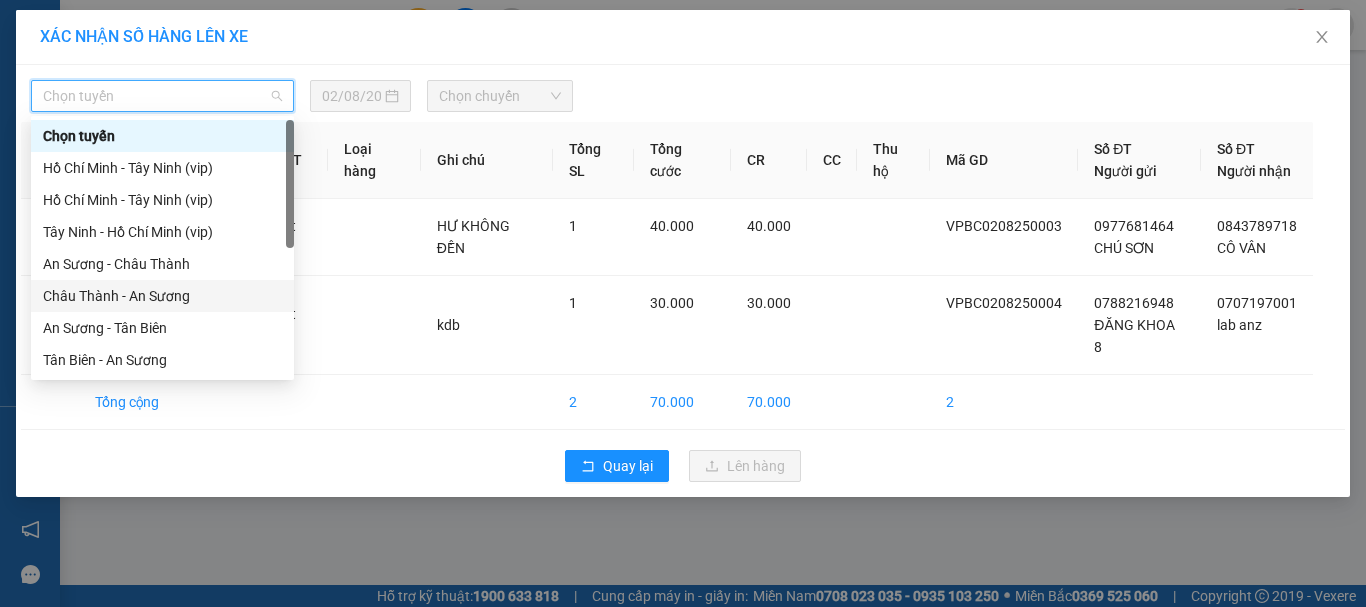 click on "Châu Thành - An Sương" at bounding box center (162, 296) 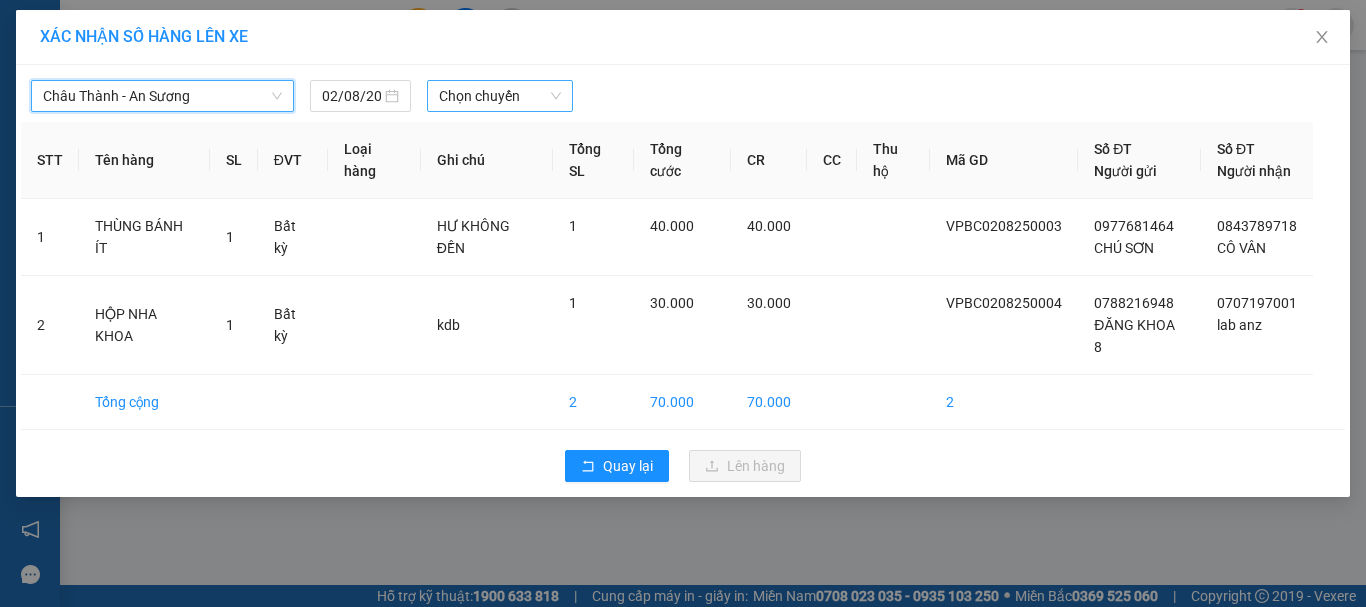 click on "Chọn chuyến" at bounding box center (500, 96) 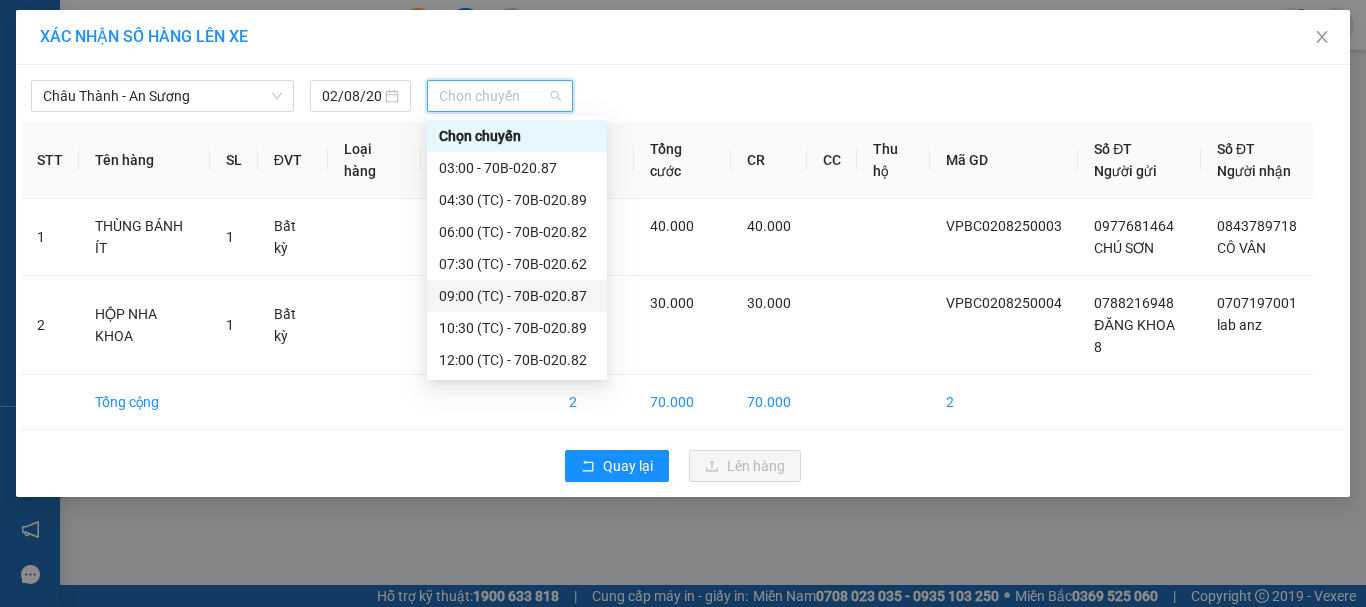 scroll, scrollTop: 96, scrollLeft: 0, axis: vertical 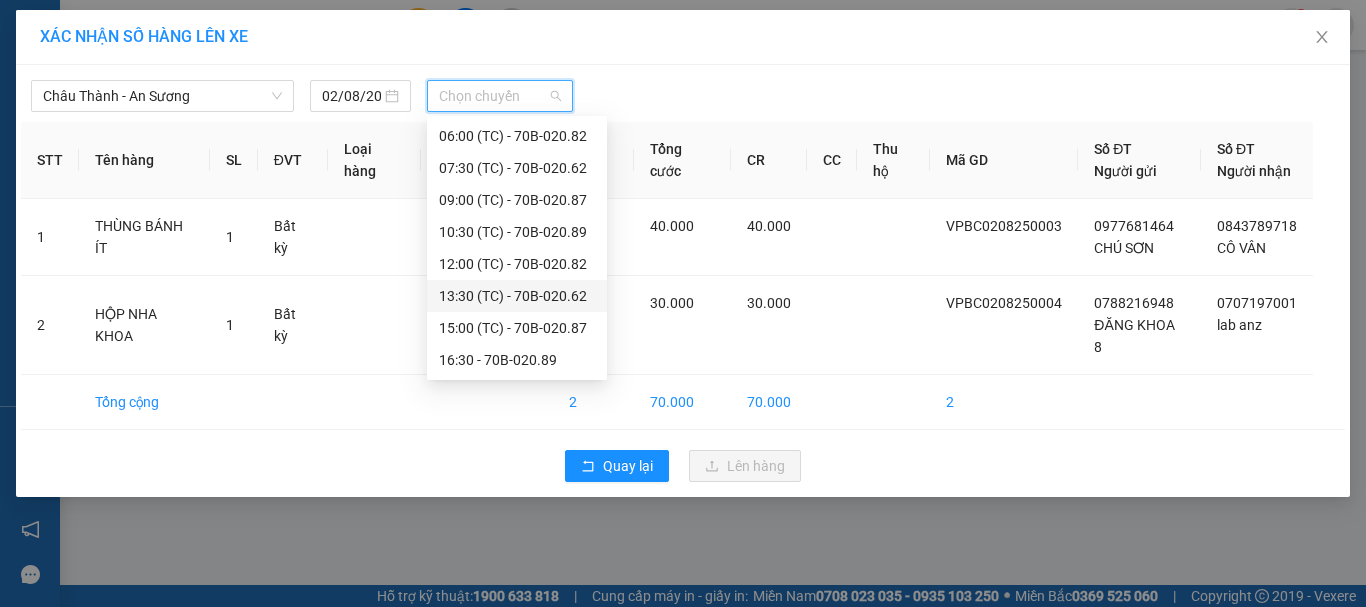 click on "13:30   (TC)   - 70B-020.62" at bounding box center [517, 296] 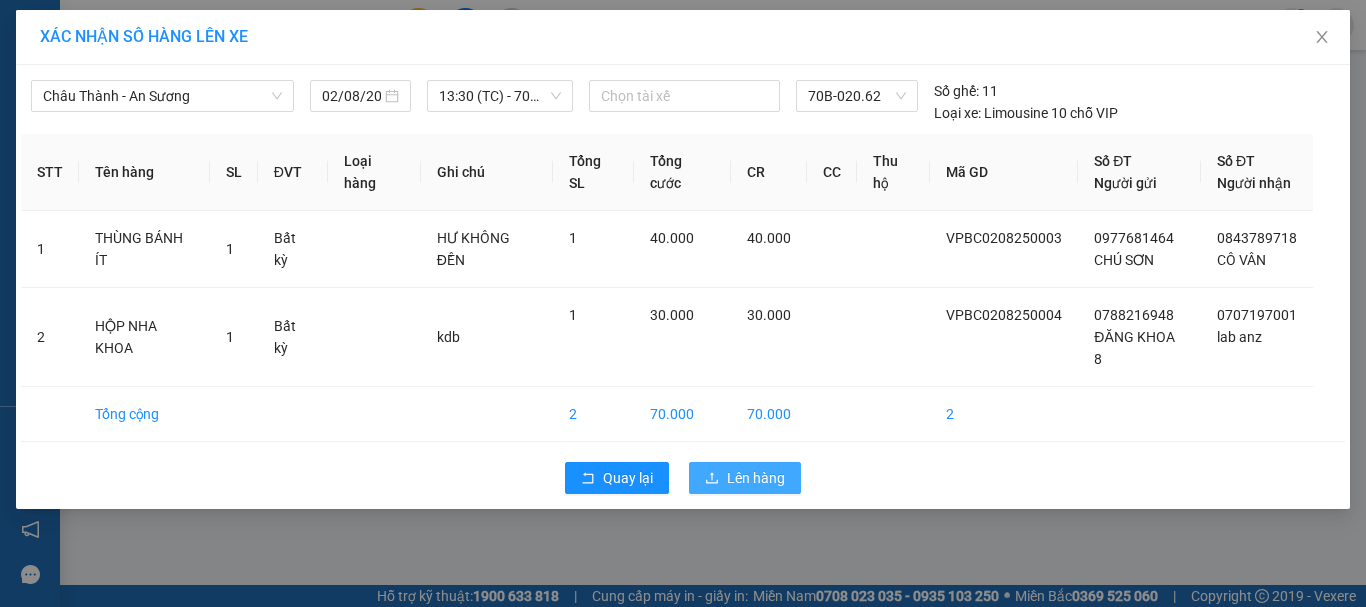 click on "Lên hàng" at bounding box center (756, 478) 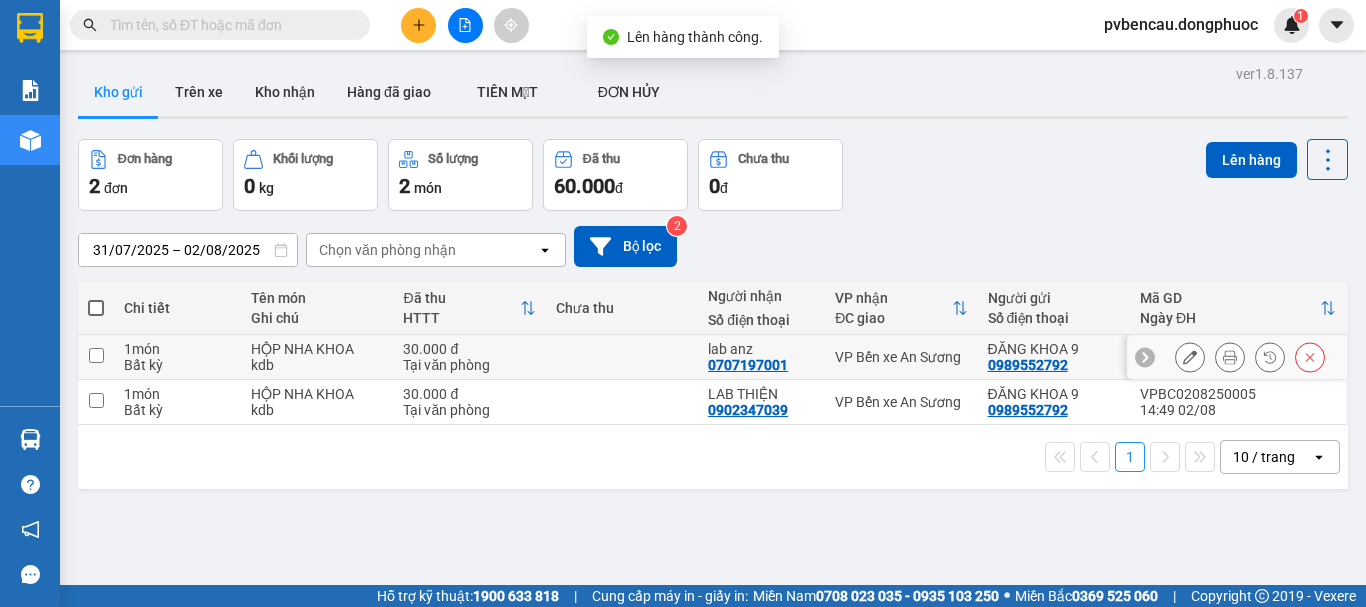 click on "1  món" at bounding box center [177, 349] 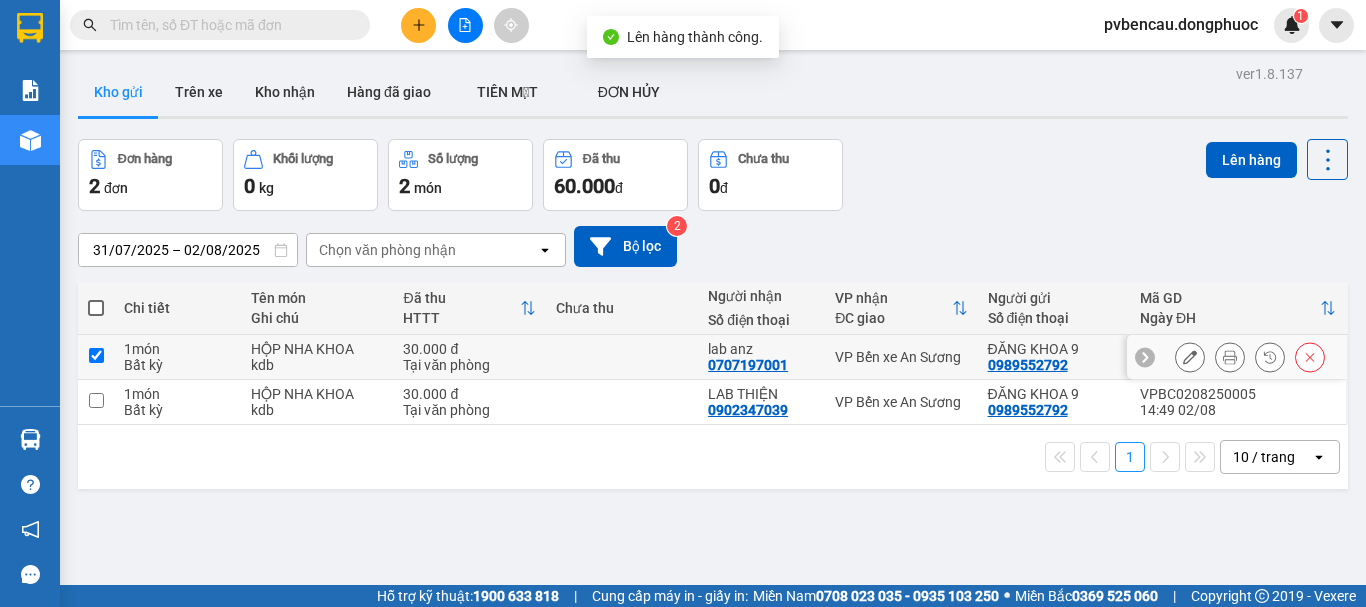 checkbox on "true" 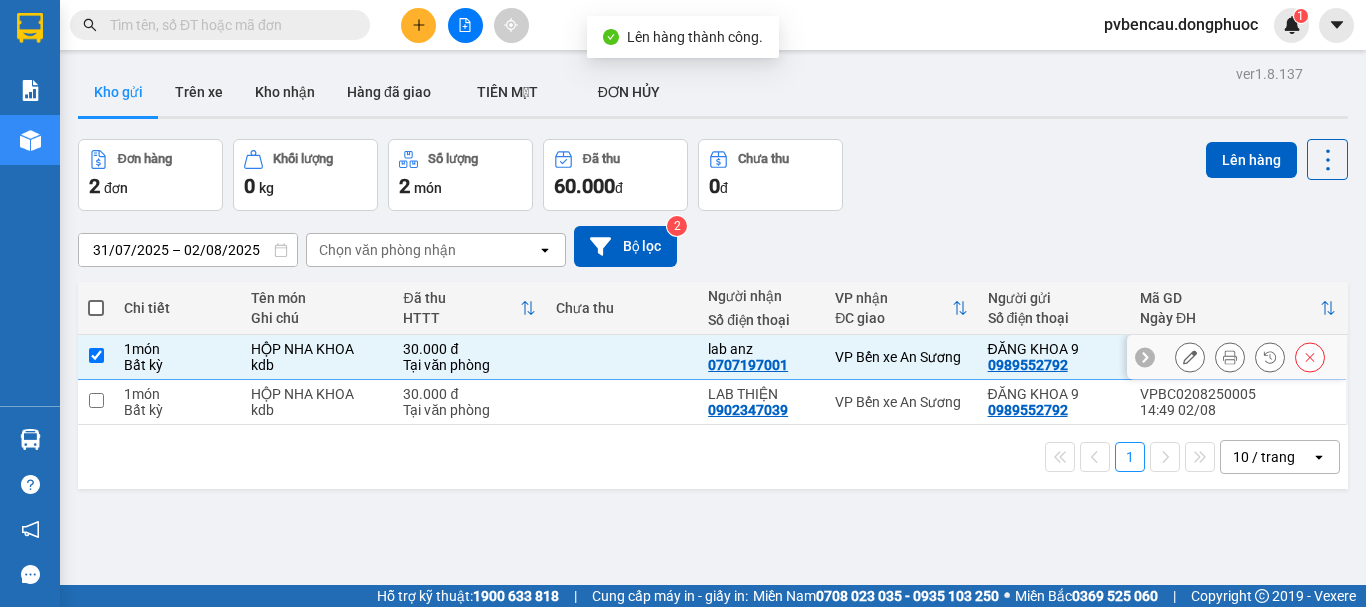 click on "1 10 / trang open" at bounding box center [713, 457] 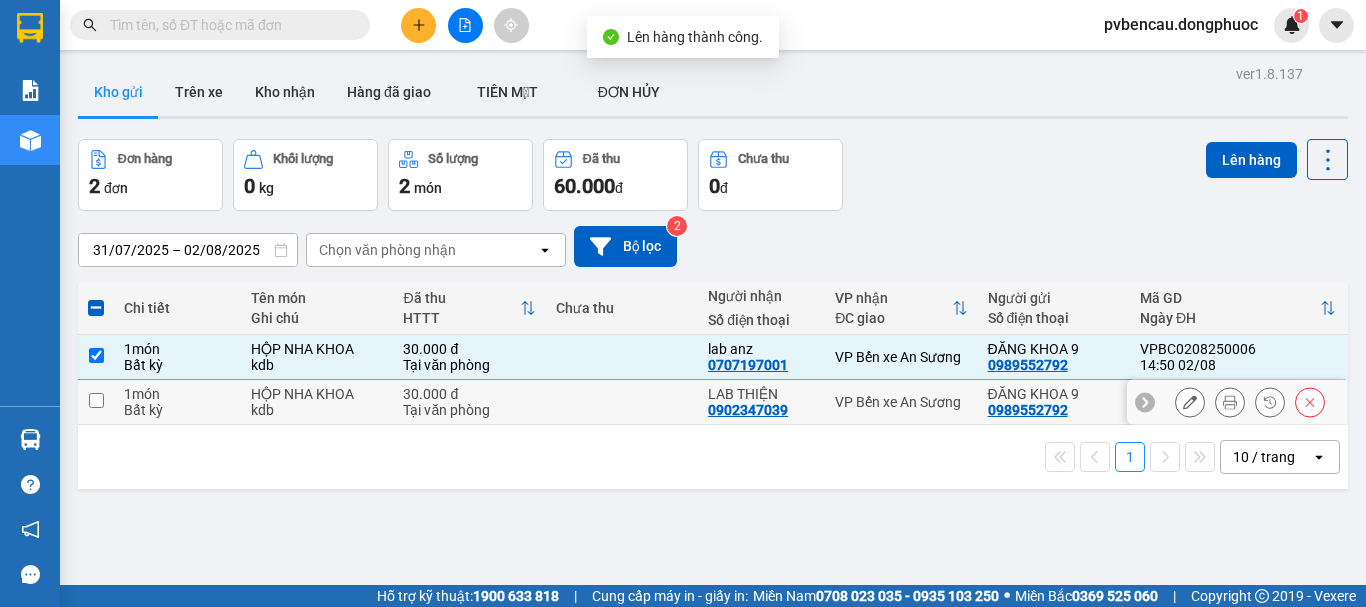 drag, startPoint x: 138, startPoint y: 406, endPoint x: 146, endPoint y: 414, distance: 11.313708 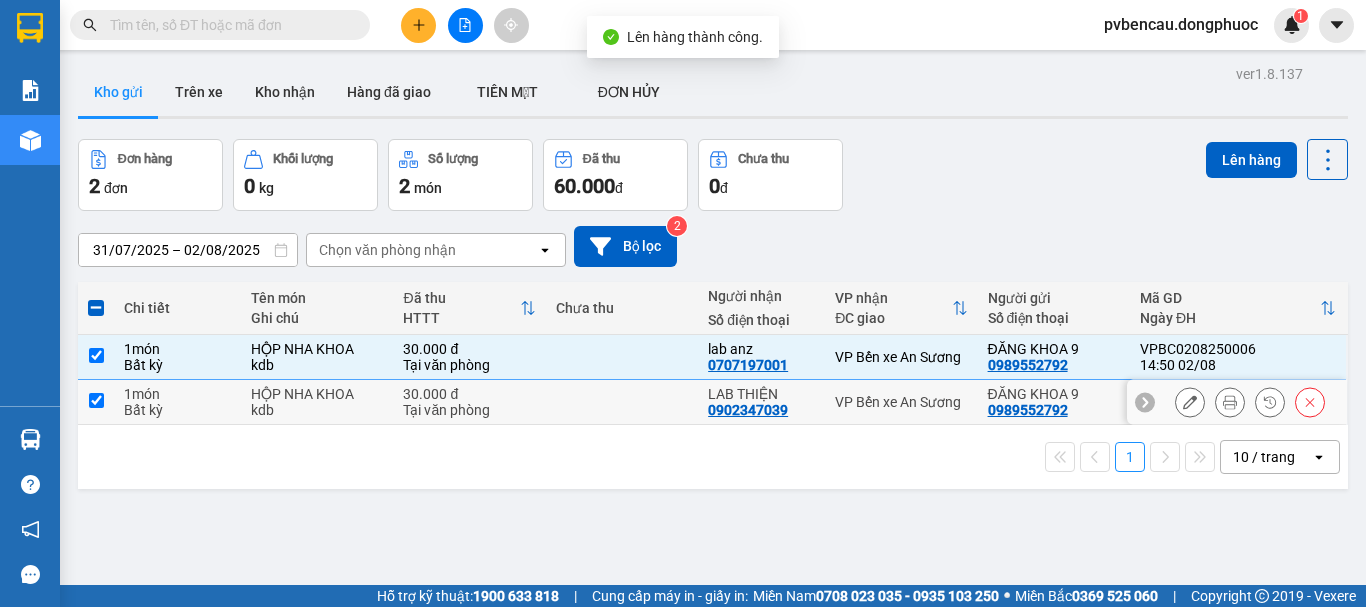checkbox on "true" 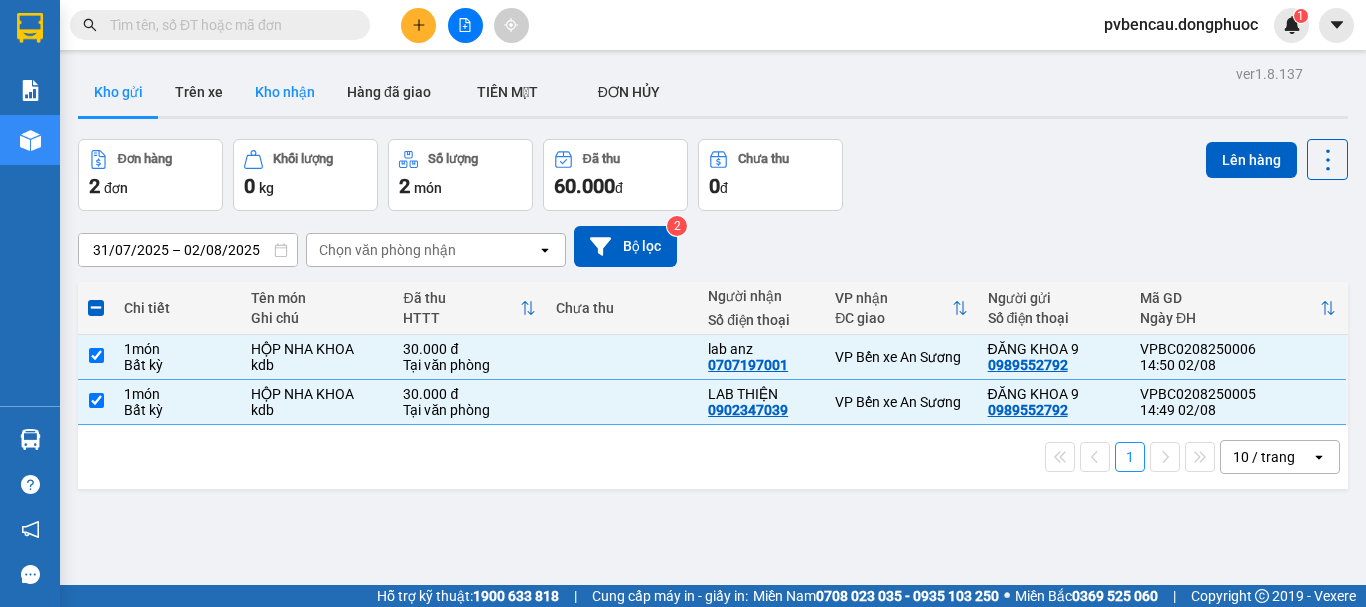 click on "Kho nhận" at bounding box center (285, 92) 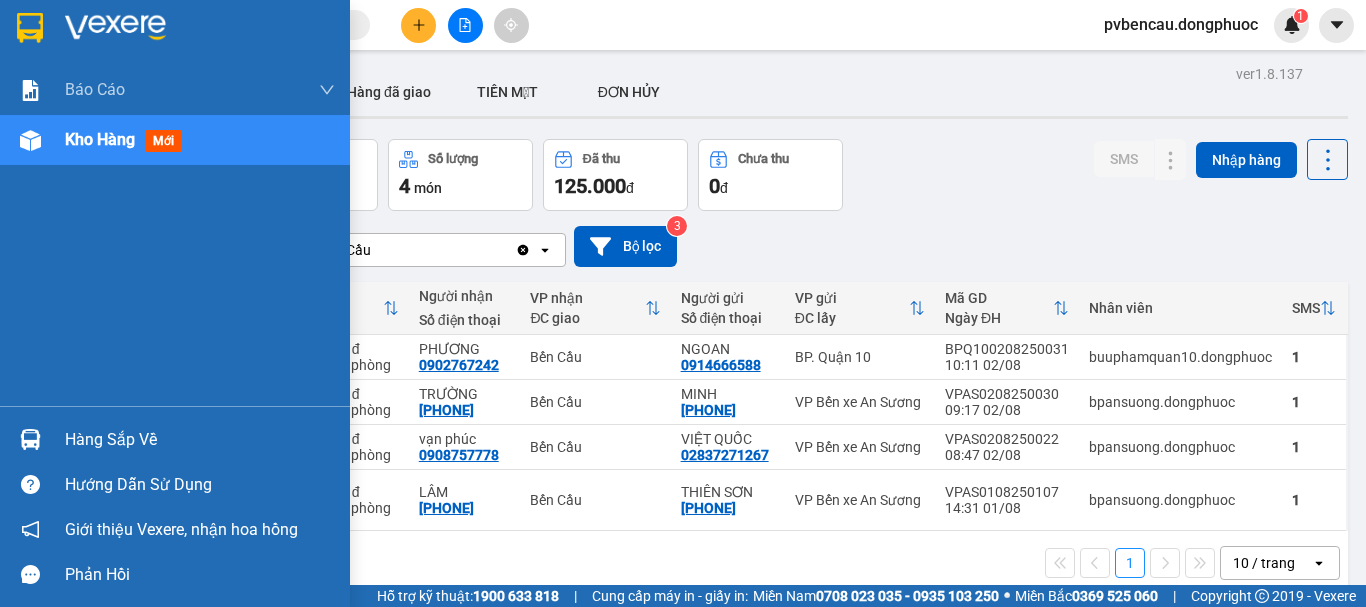 drag, startPoint x: 37, startPoint y: 435, endPoint x: 67, endPoint y: 441, distance: 30.594116 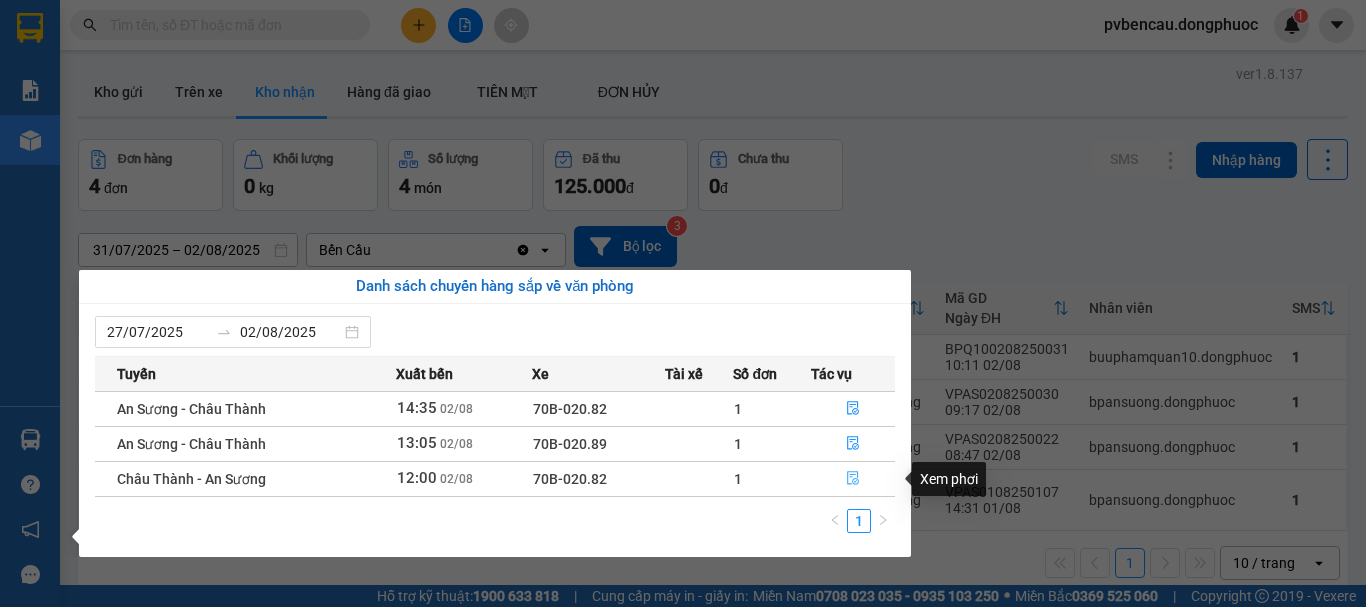 click at bounding box center [853, 479] 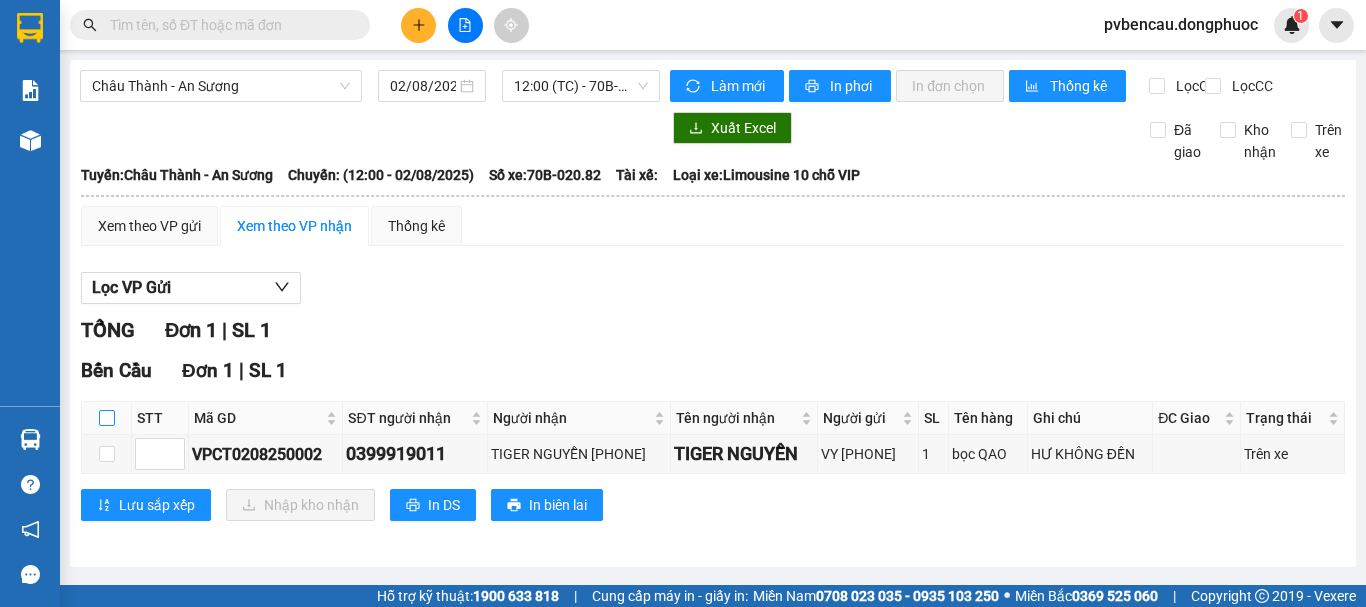 click at bounding box center (107, 418) 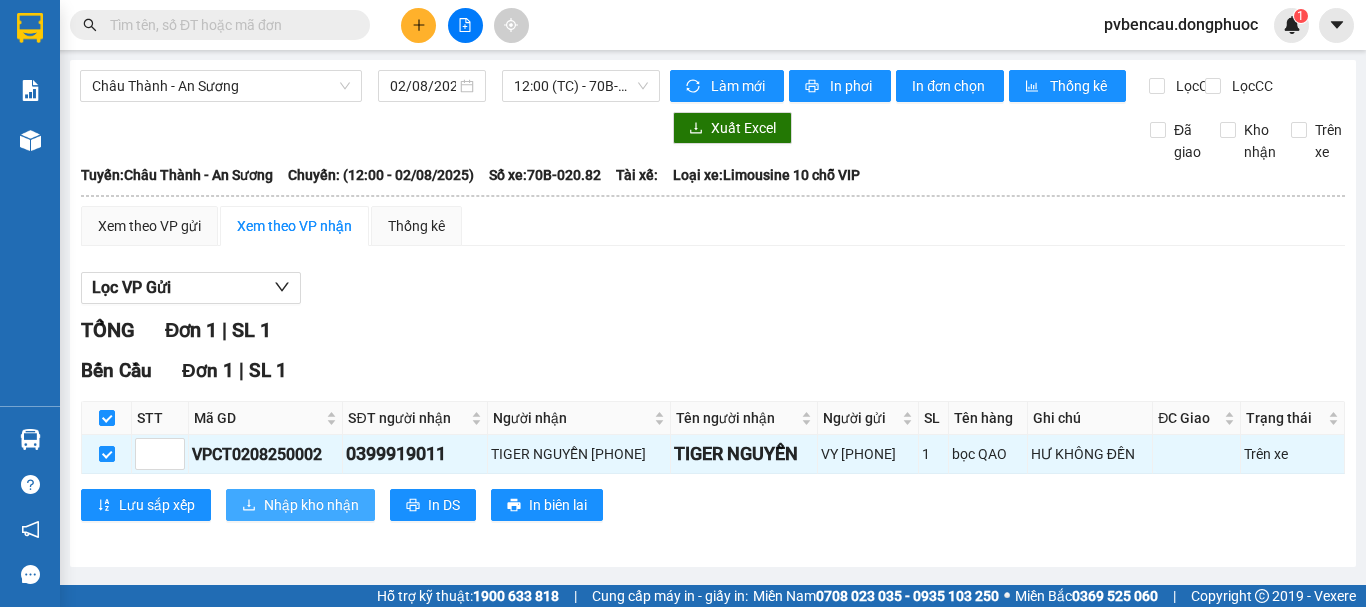 click on "Nhập kho nhận" at bounding box center (311, 505) 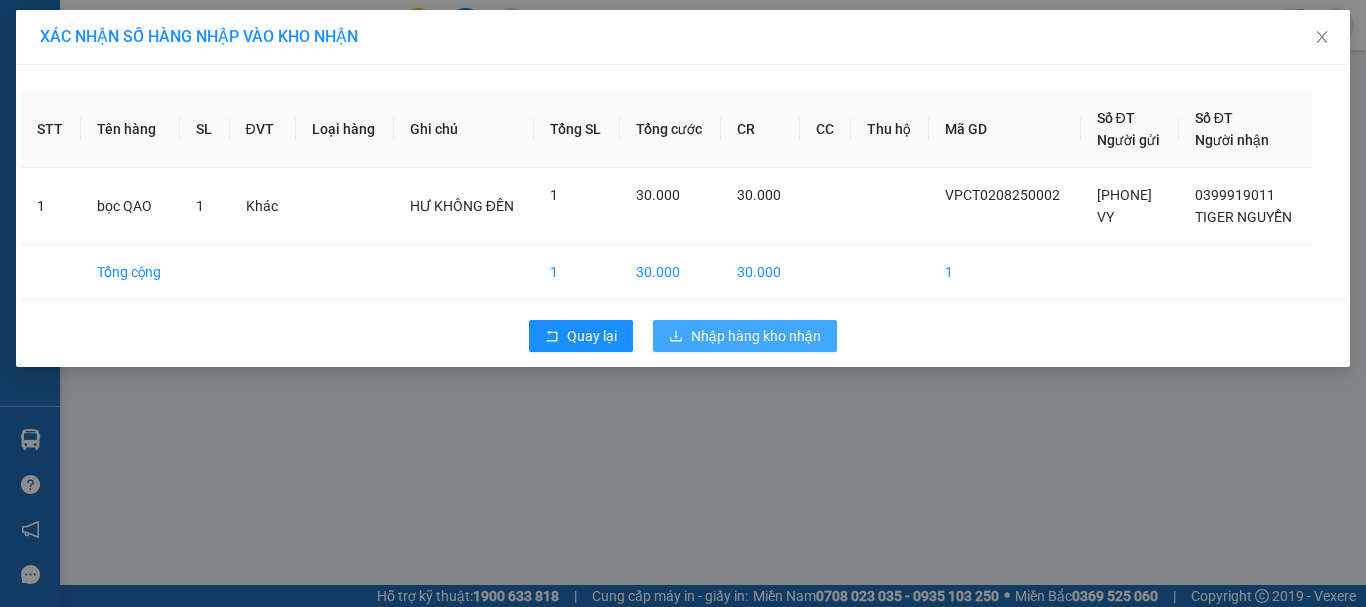 click on "Nhập hàng kho nhận" at bounding box center [756, 336] 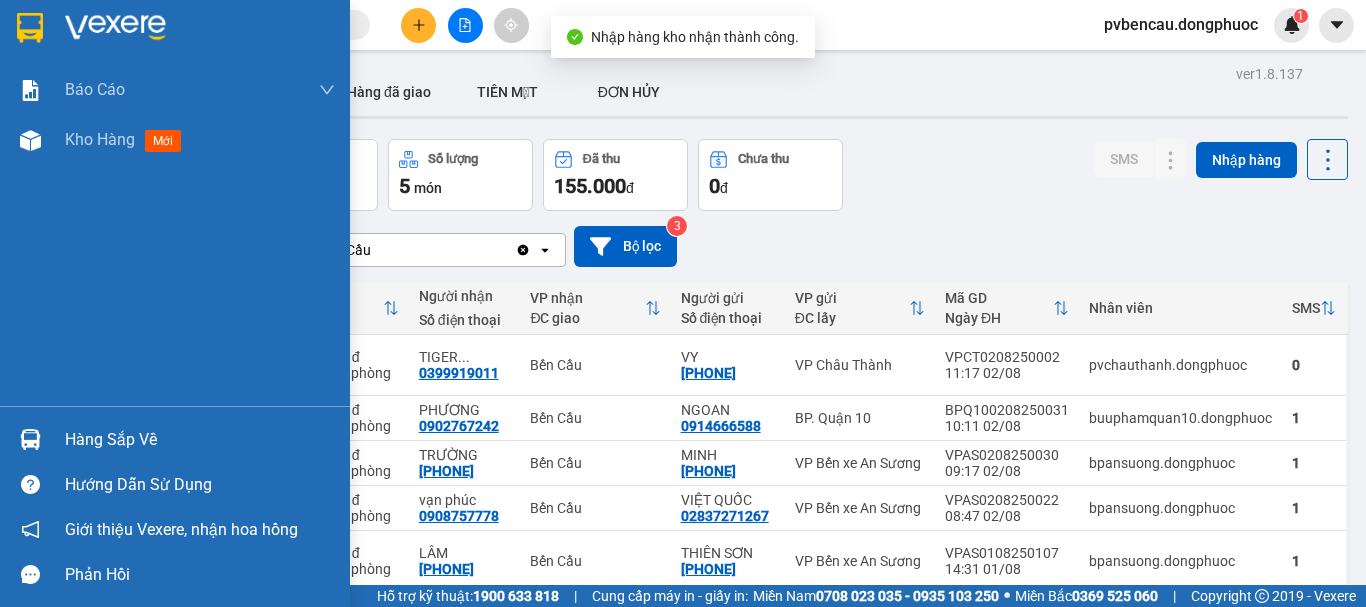 click on "Hàng sắp về" at bounding box center [200, 440] 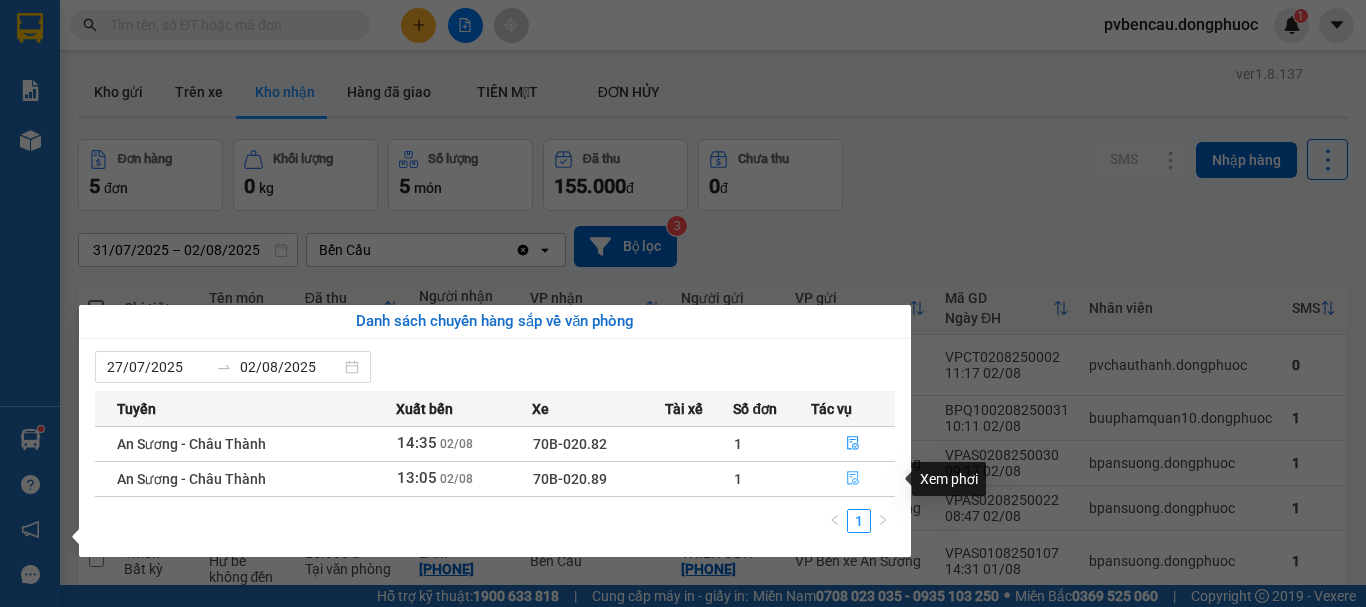 click 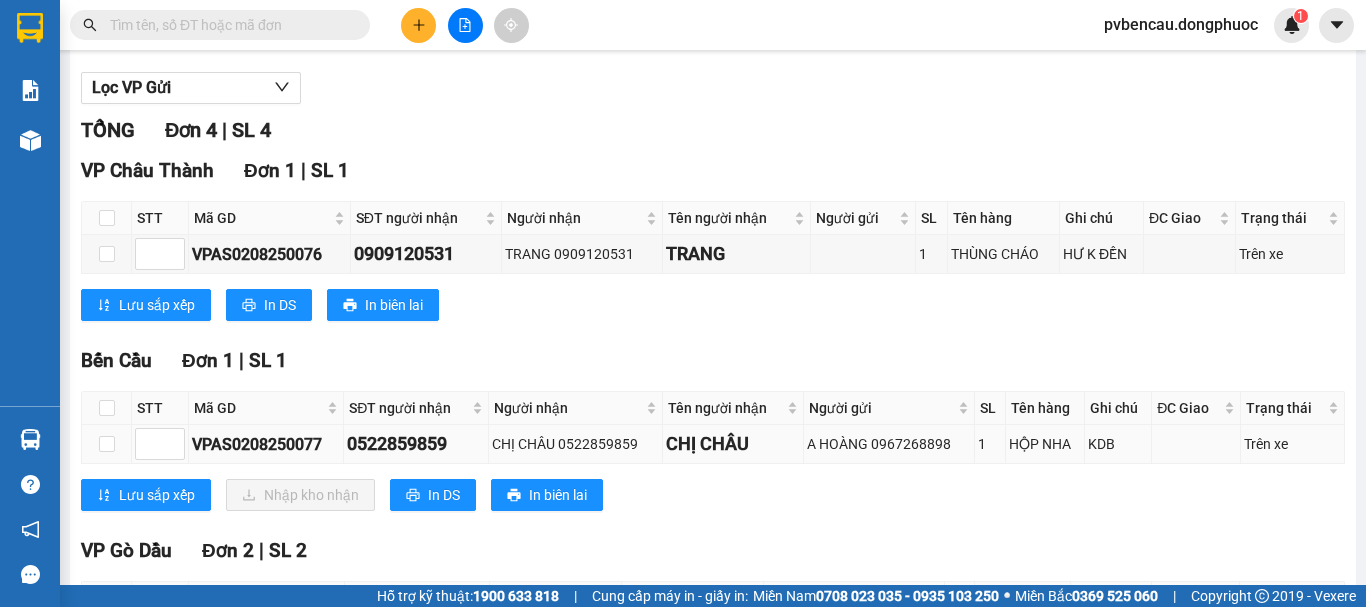 scroll, scrollTop: 300, scrollLeft: 0, axis: vertical 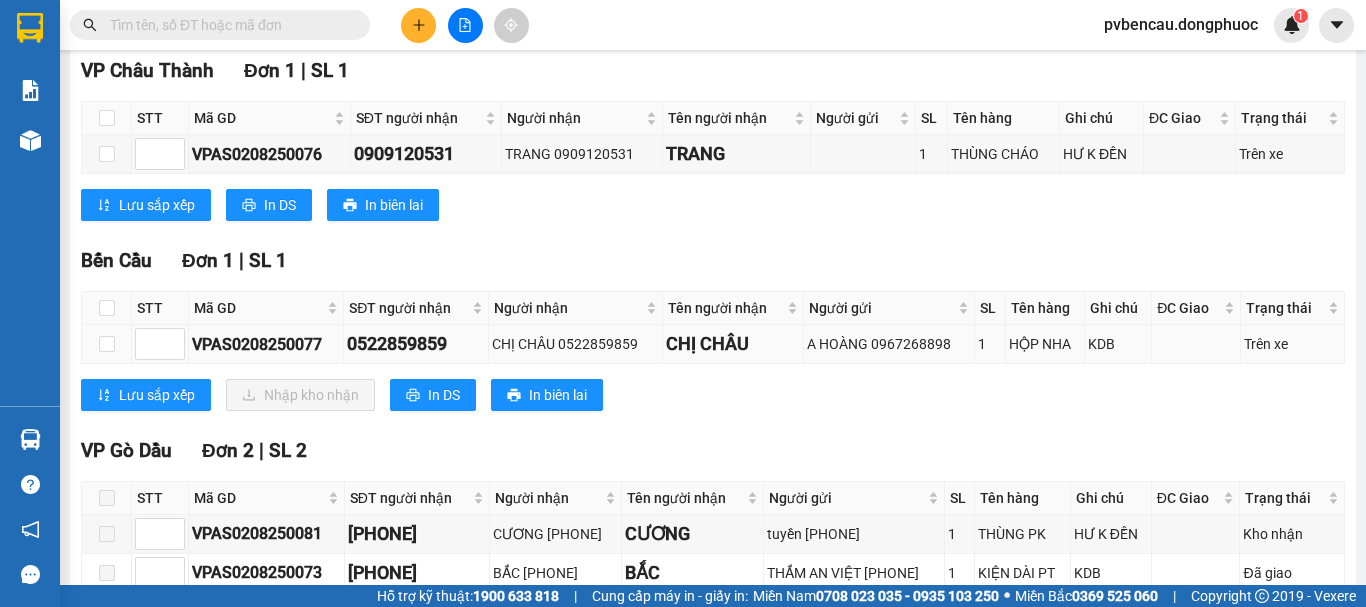 click on "CHỊ CHÂU" at bounding box center (733, 344) 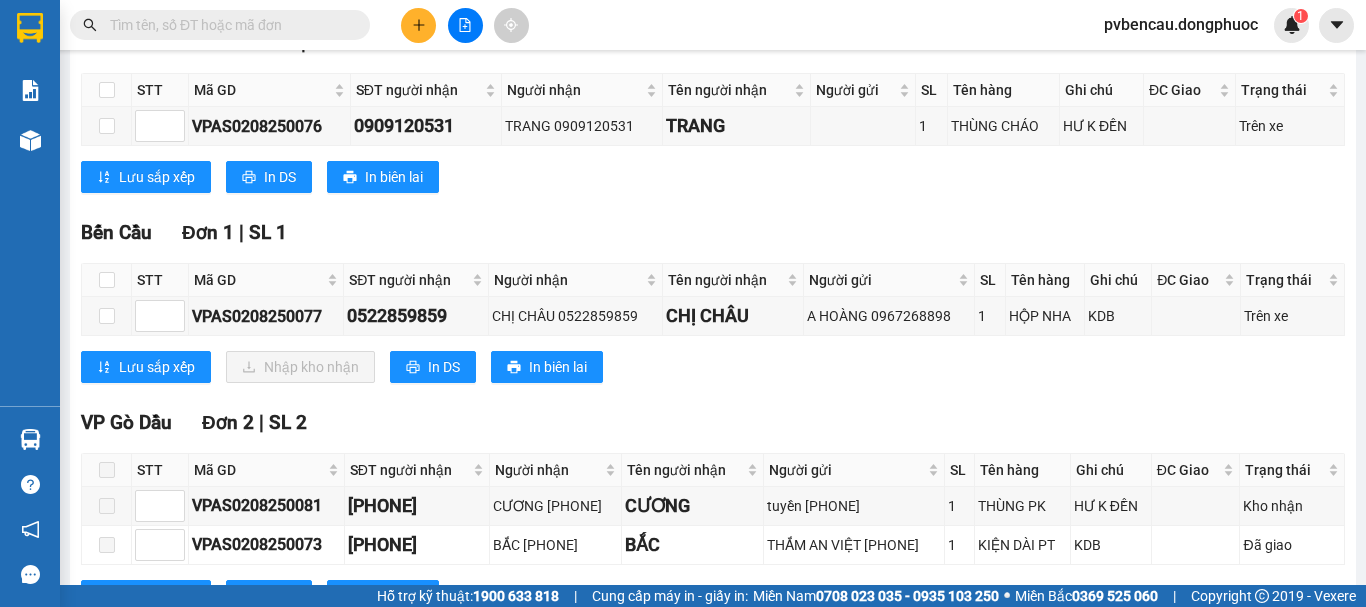 scroll, scrollTop: 0, scrollLeft: 0, axis: both 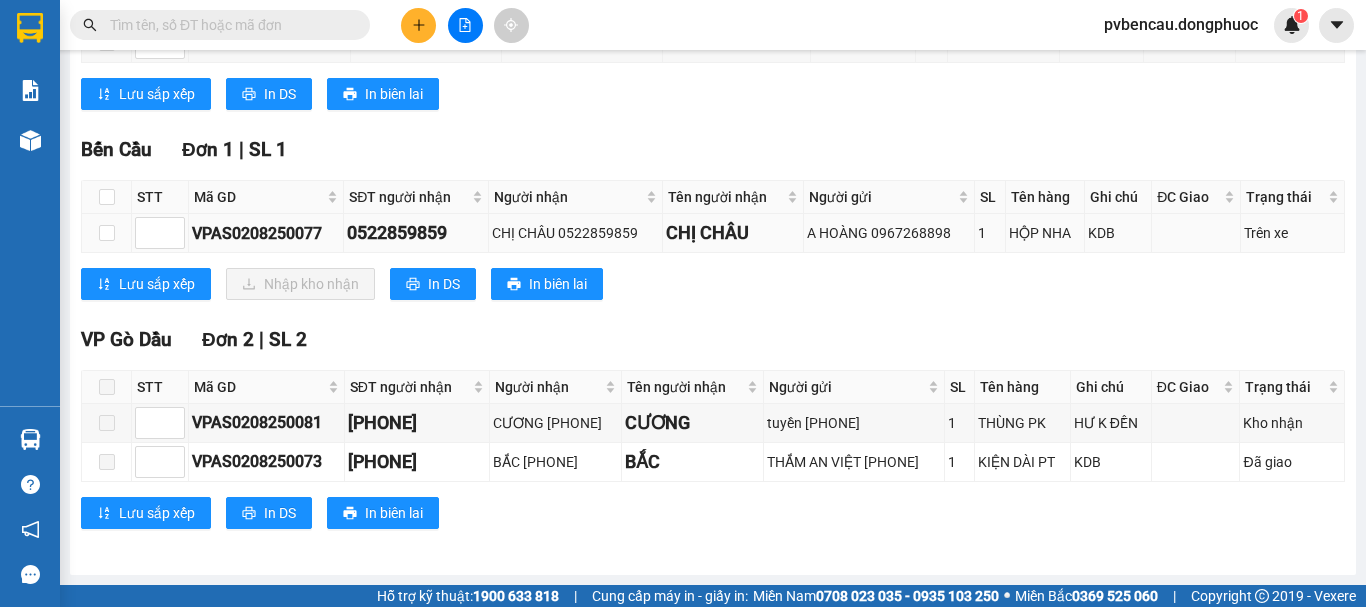 click on "CHỊ CHÂU" at bounding box center (733, 233) 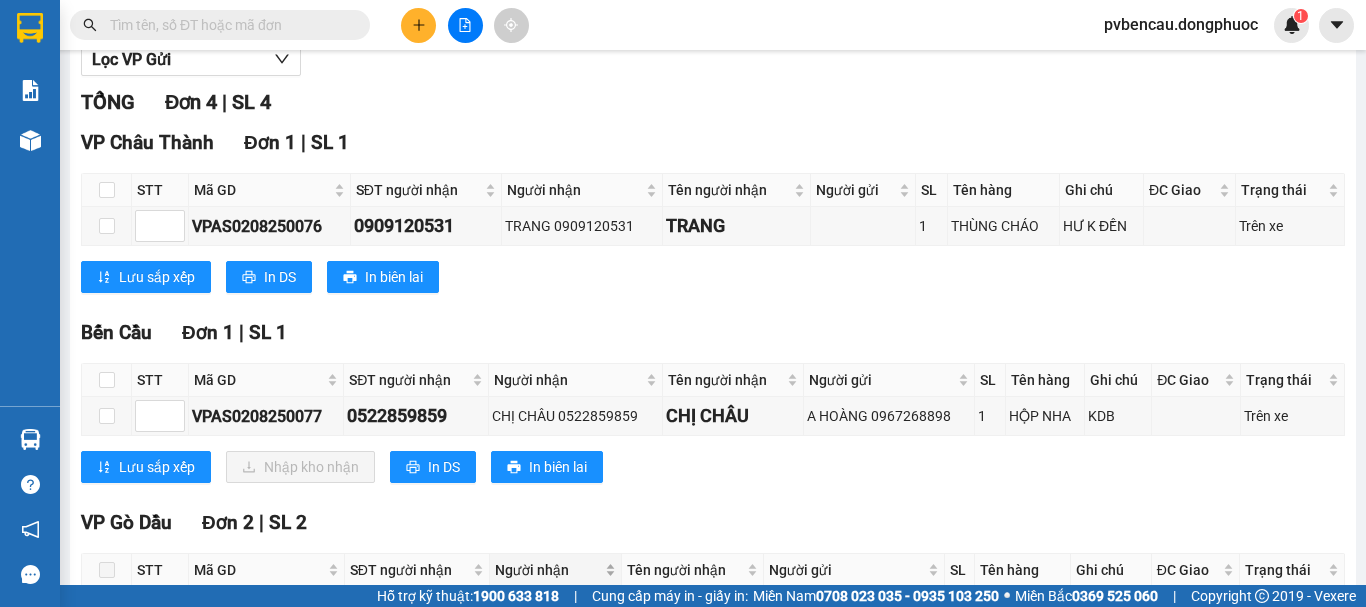 scroll, scrollTop: 428, scrollLeft: 0, axis: vertical 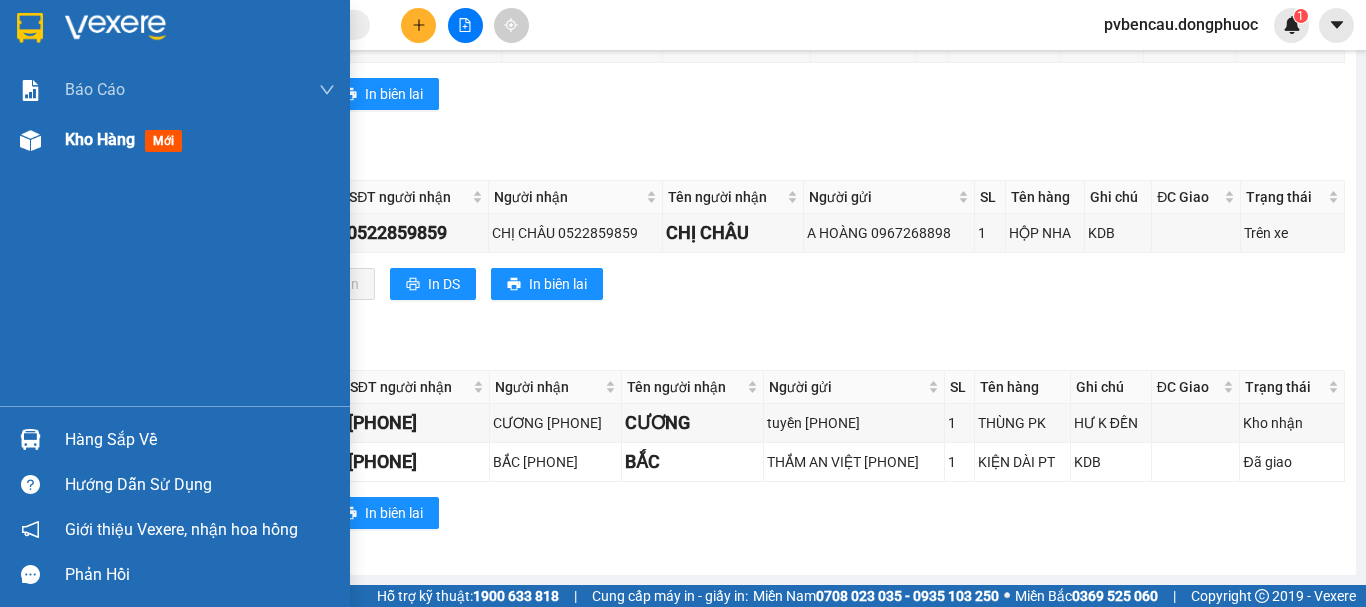 click on "Kho hàng" at bounding box center [100, 139] 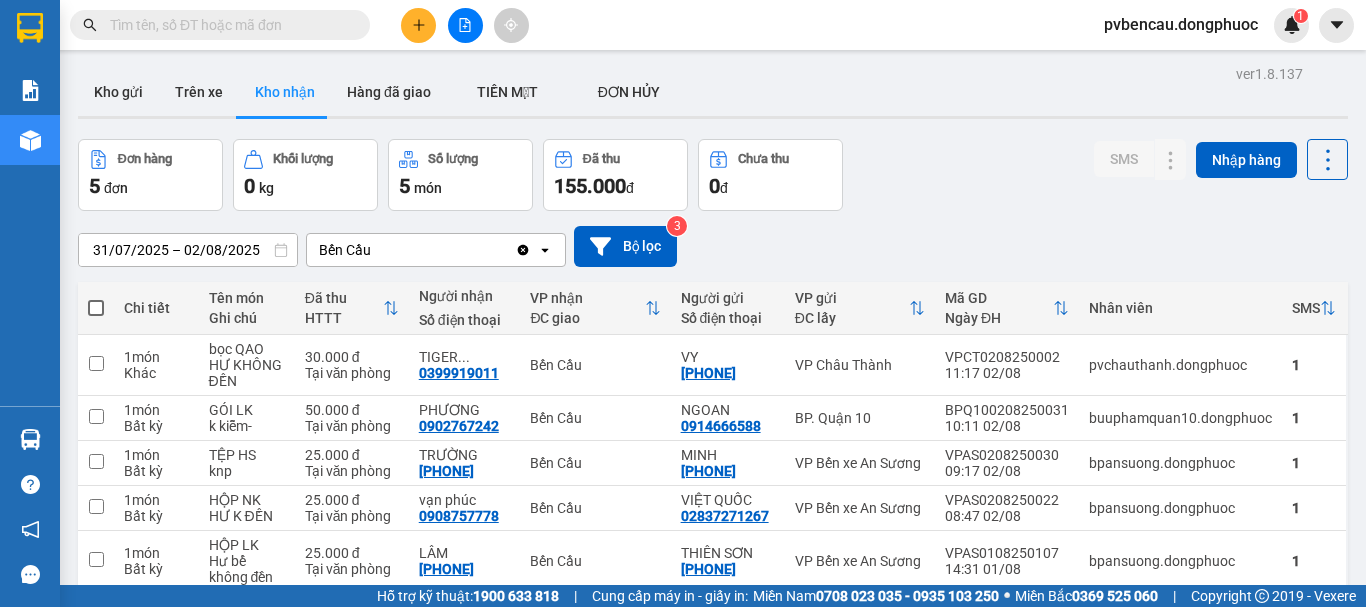 scroll, scrollTop: 92, scrollLeft: 0, axis: vertical 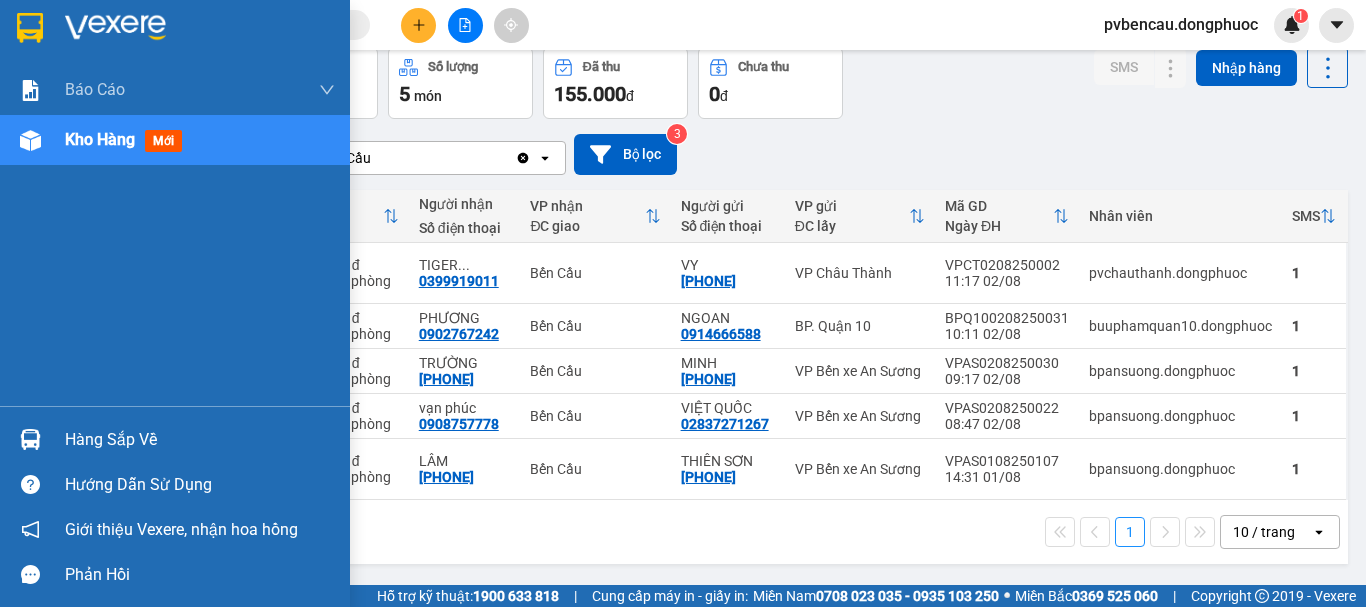 click on "Hàng sắp về" at bounding box center (200, 440) 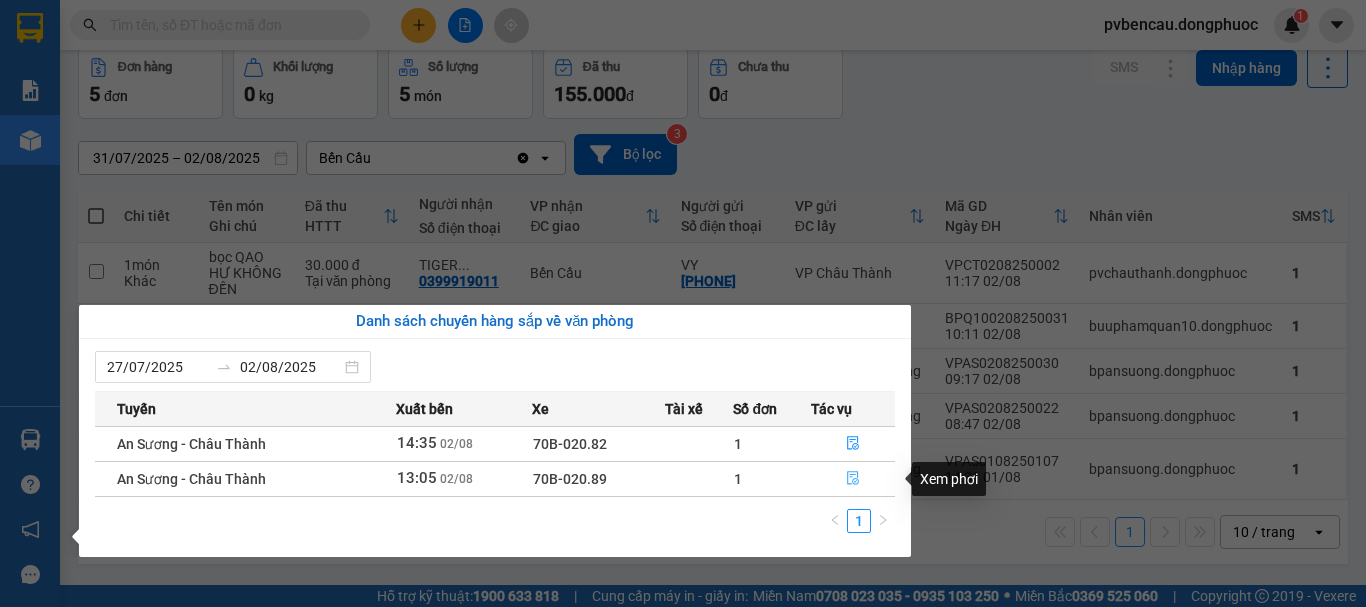 click at bounding box center (853, 479) 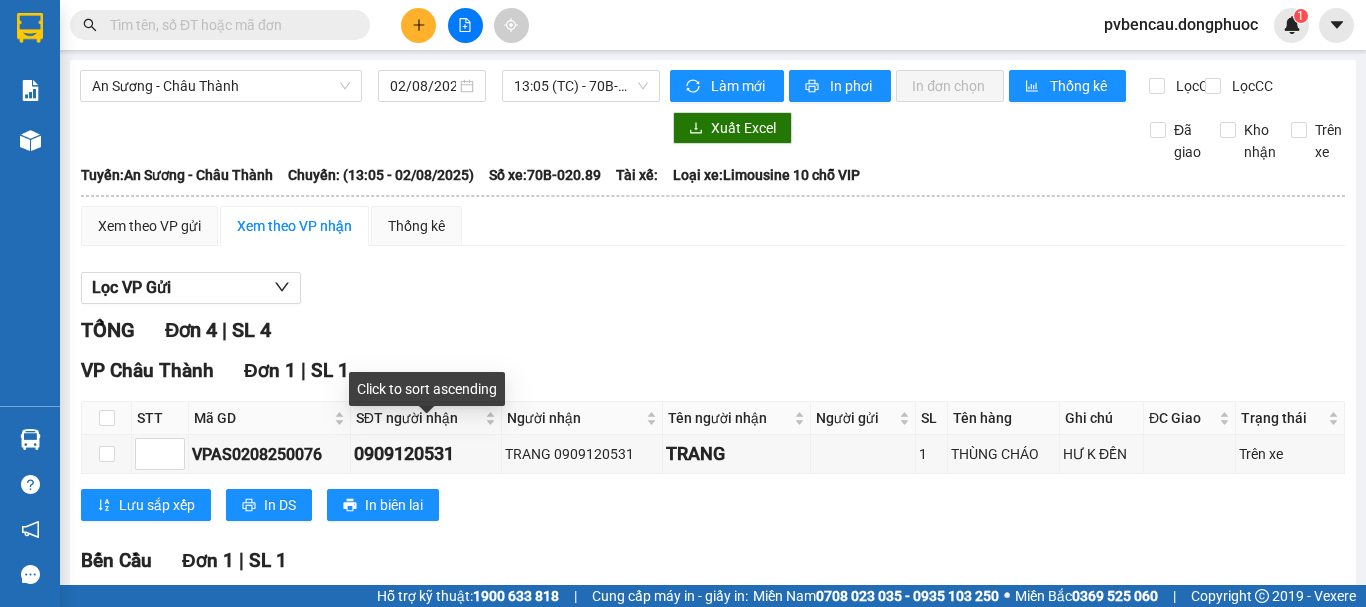 scroll, scrollTop: 200, scrollLeft: 0, axis: vertical 